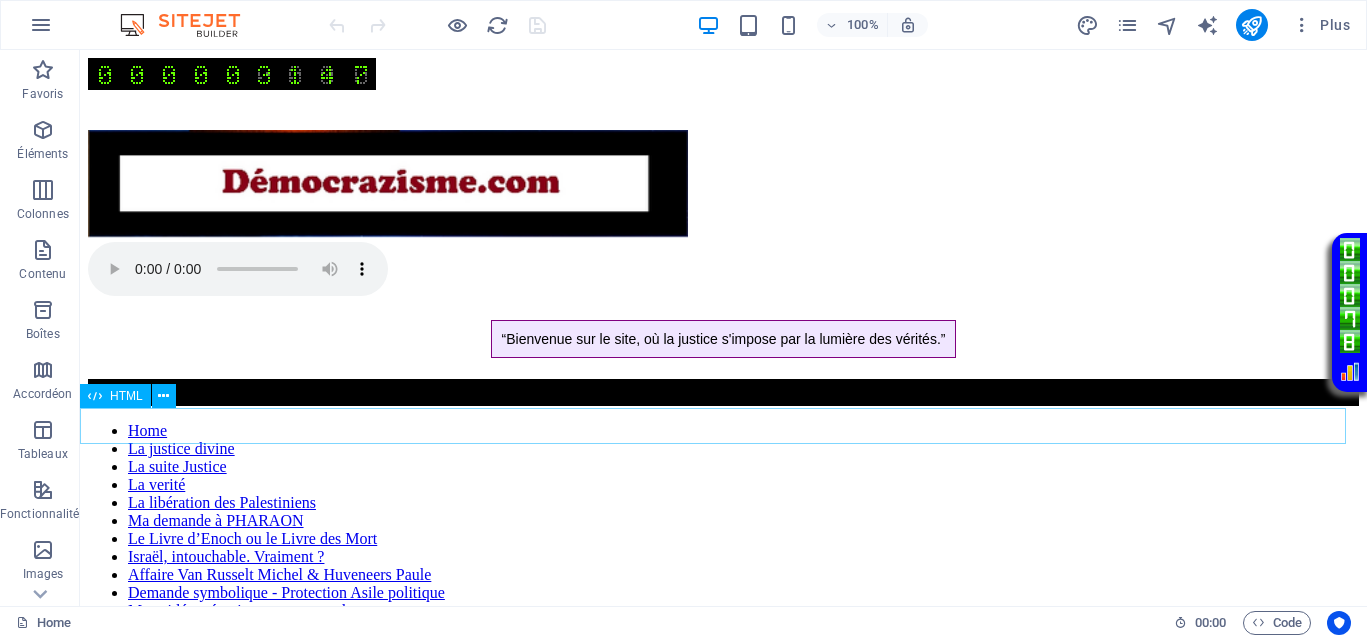scroll, scrollTop: 0, scrollLeft: 0, axis: both 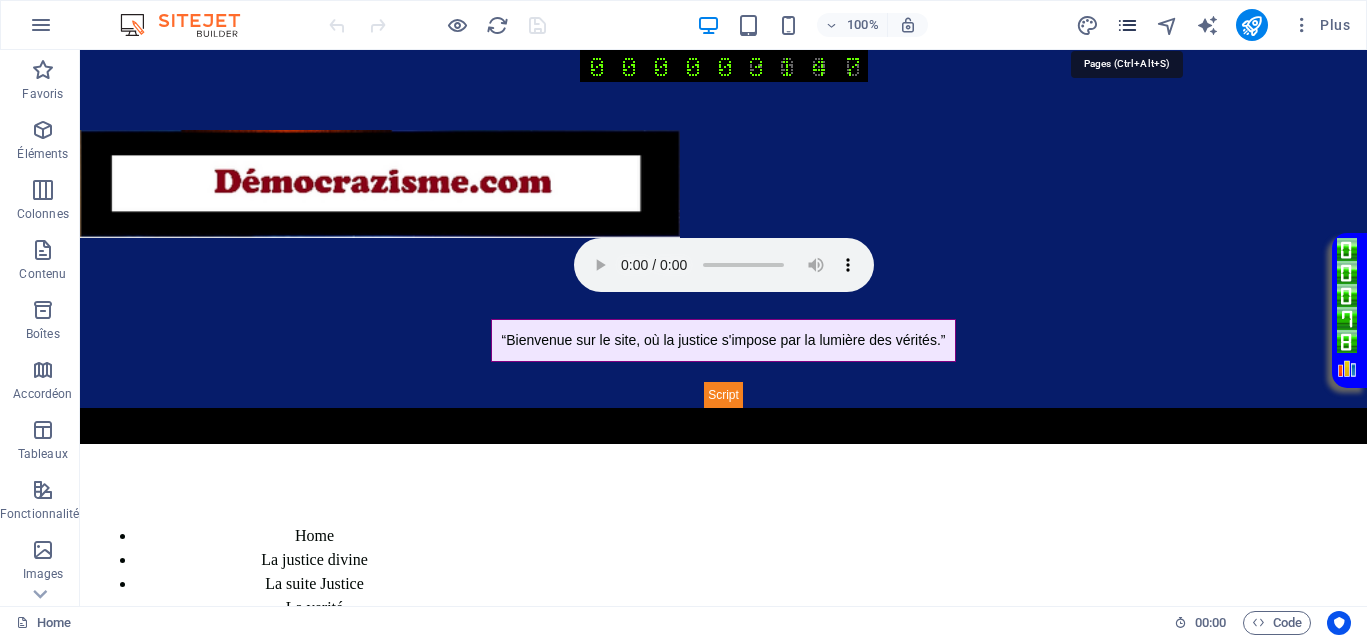 click at bounding box center [1127, 25] 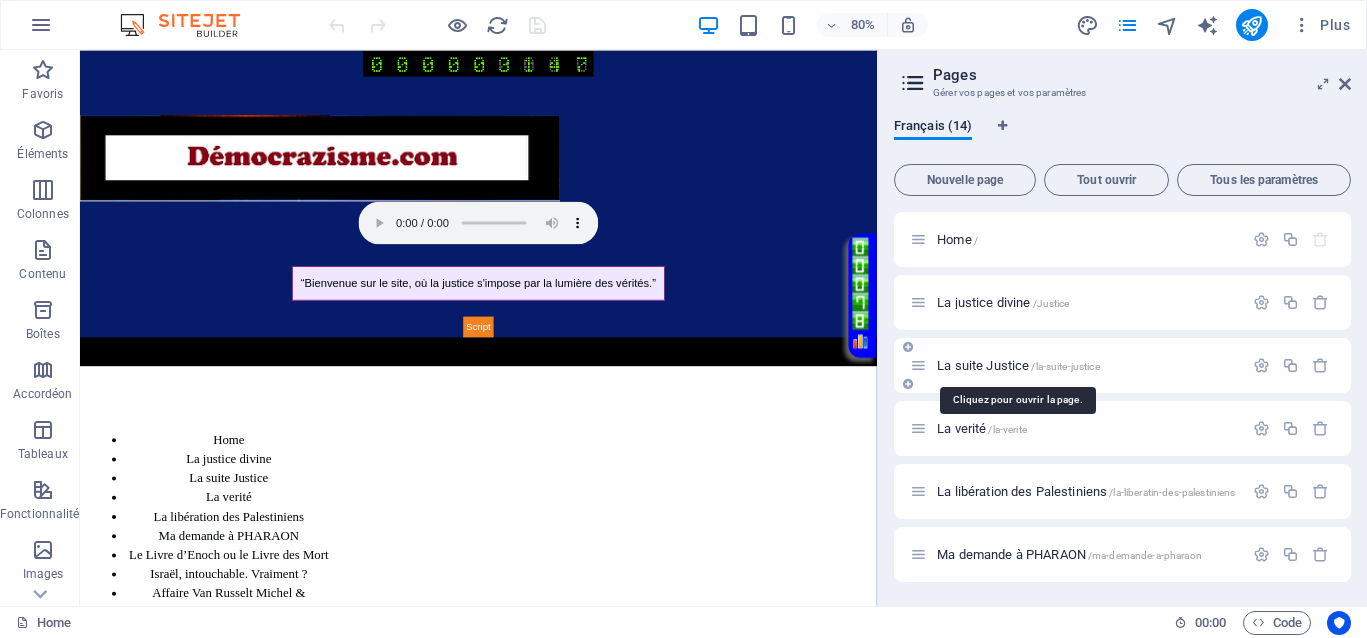 click on "La suite Justice /la-suite-justice" at bounding box center (1018, 365) 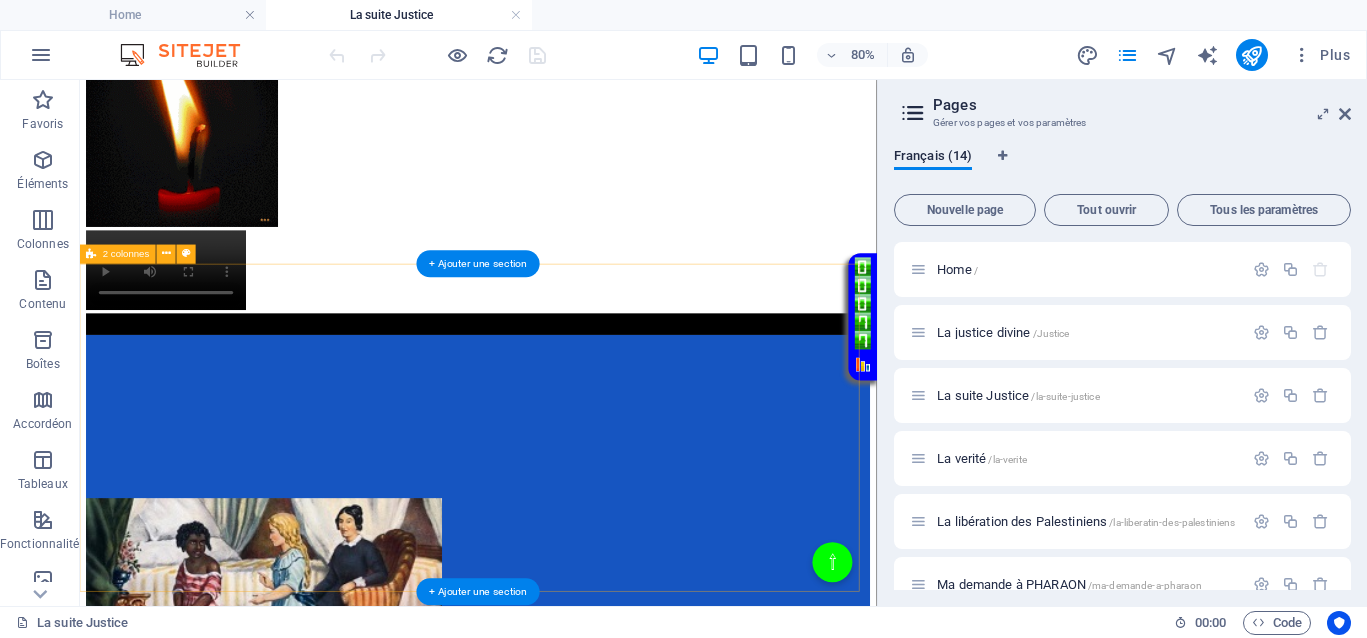 scroll, scrollTop: 500, scrollLeft: 0, axis: vertical 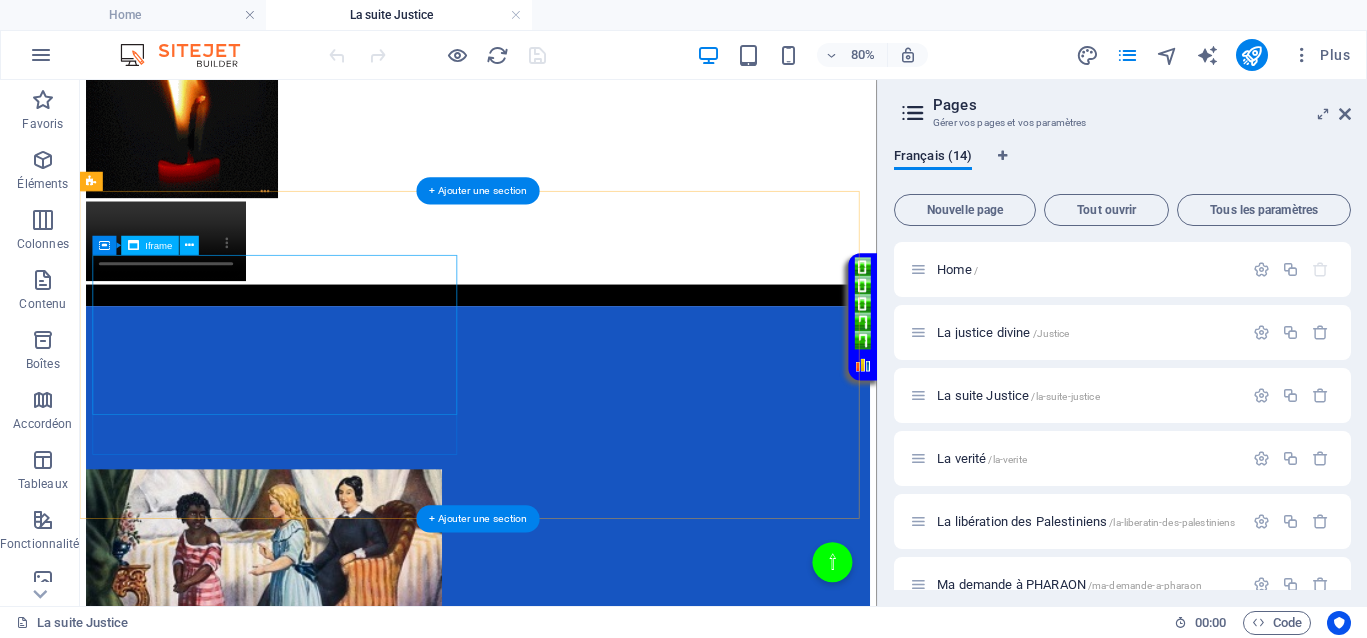 click on "</div>" at bounding box center (578, 465) 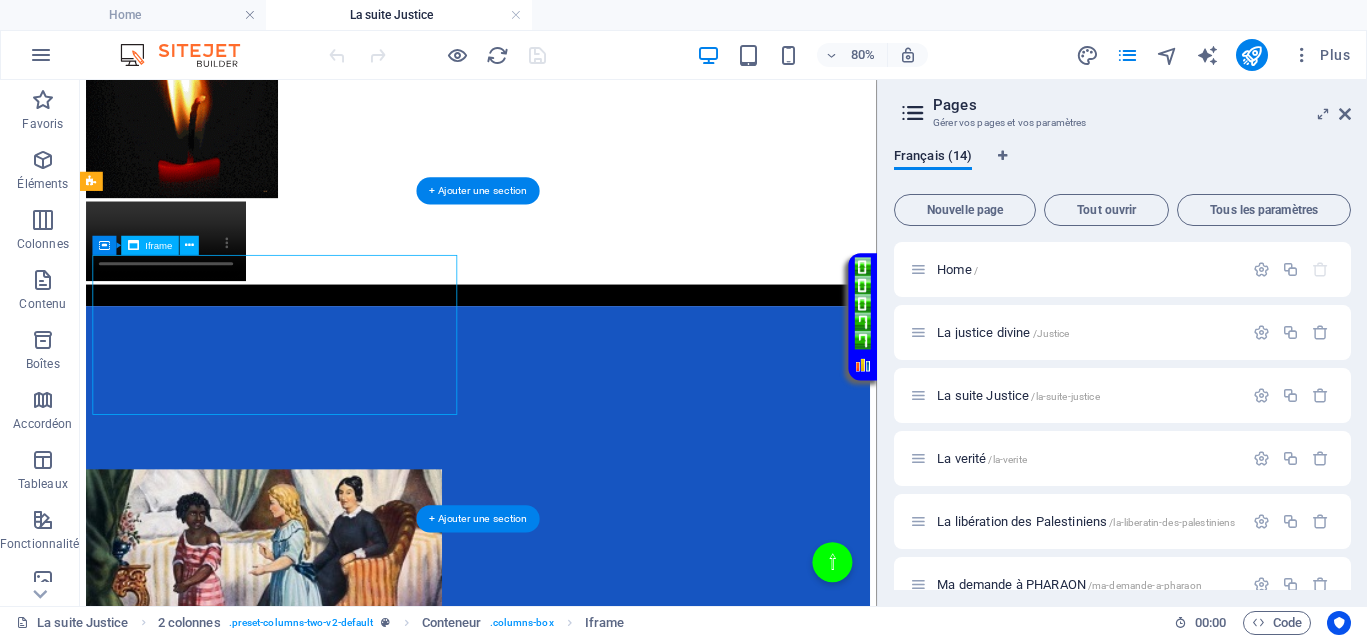 click on "</div>" at bounding box center (578, 465) 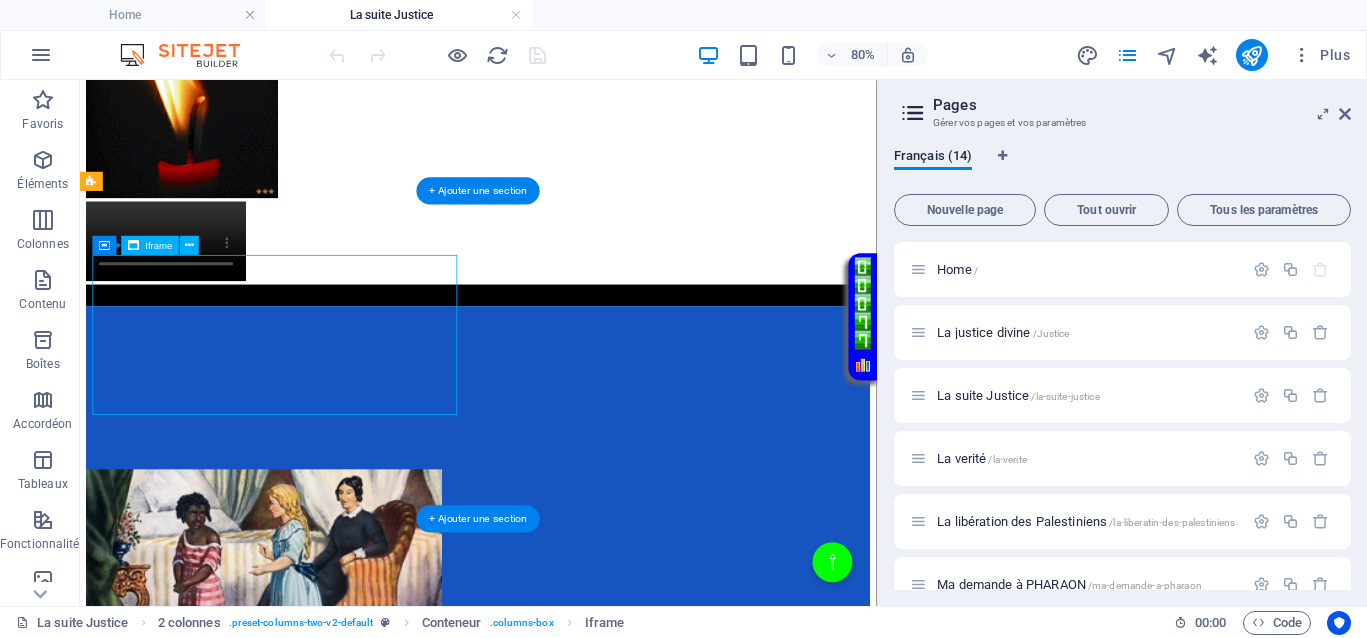 select on "%" 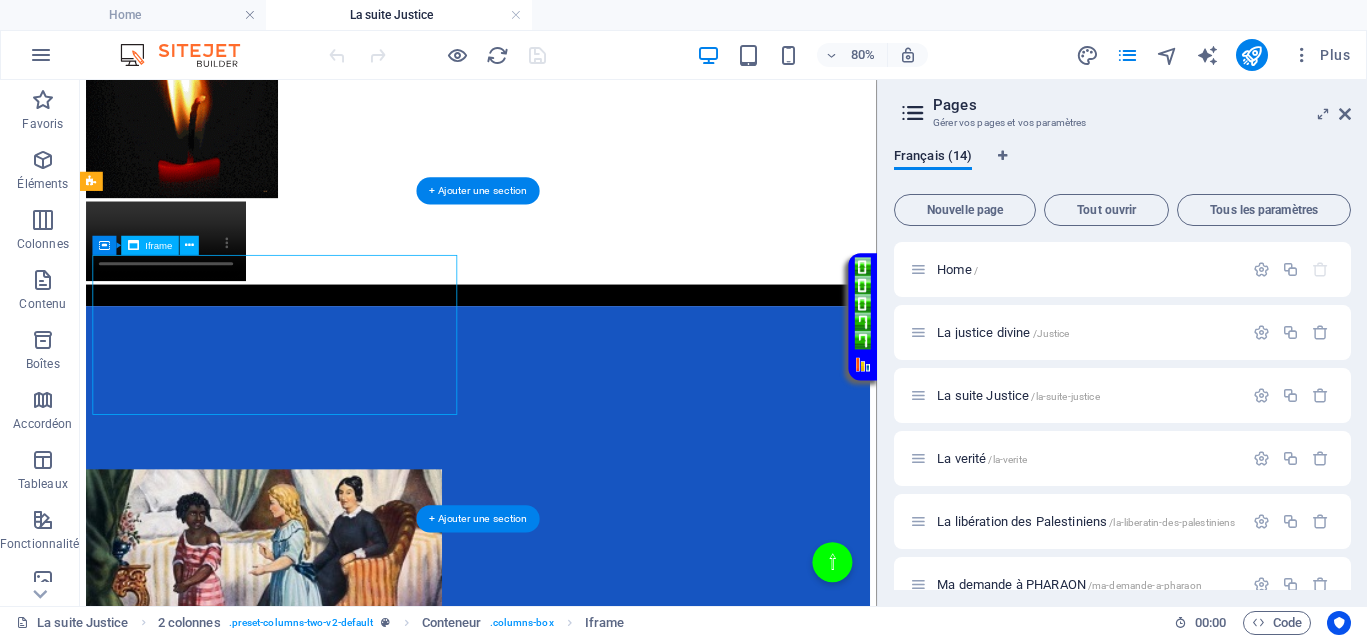 select on "px" 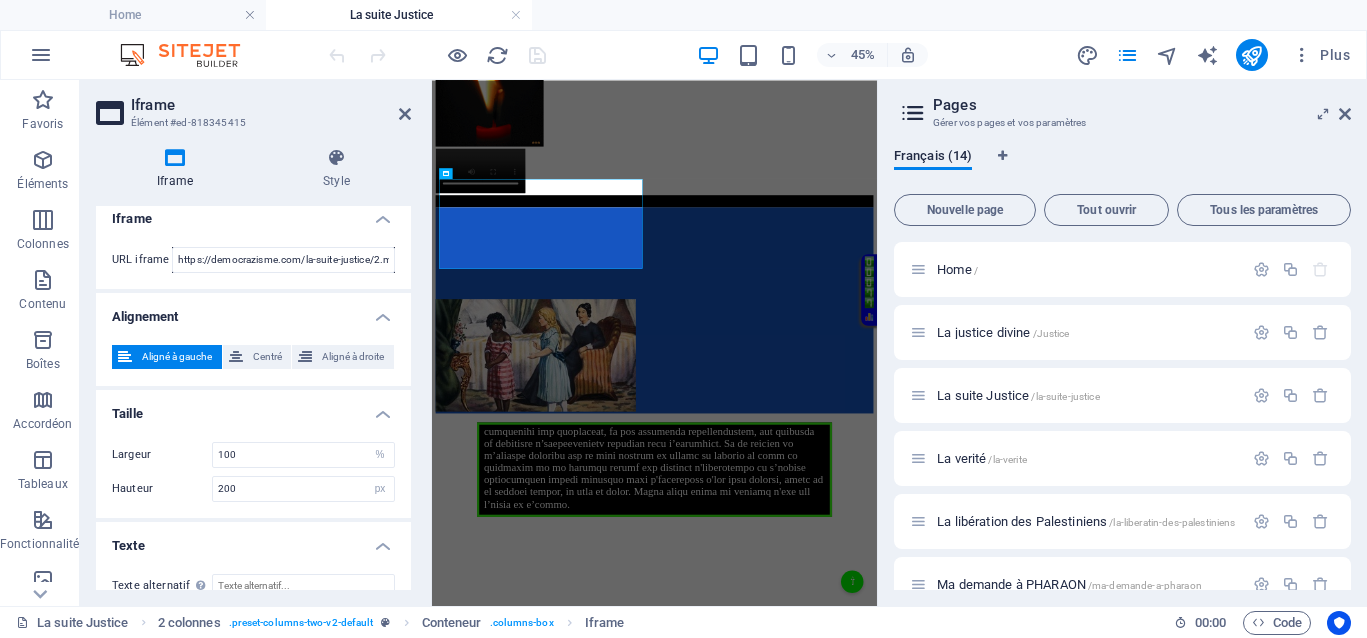 scroll, scrollTop: 0, scrollLeft: 0, axis: both 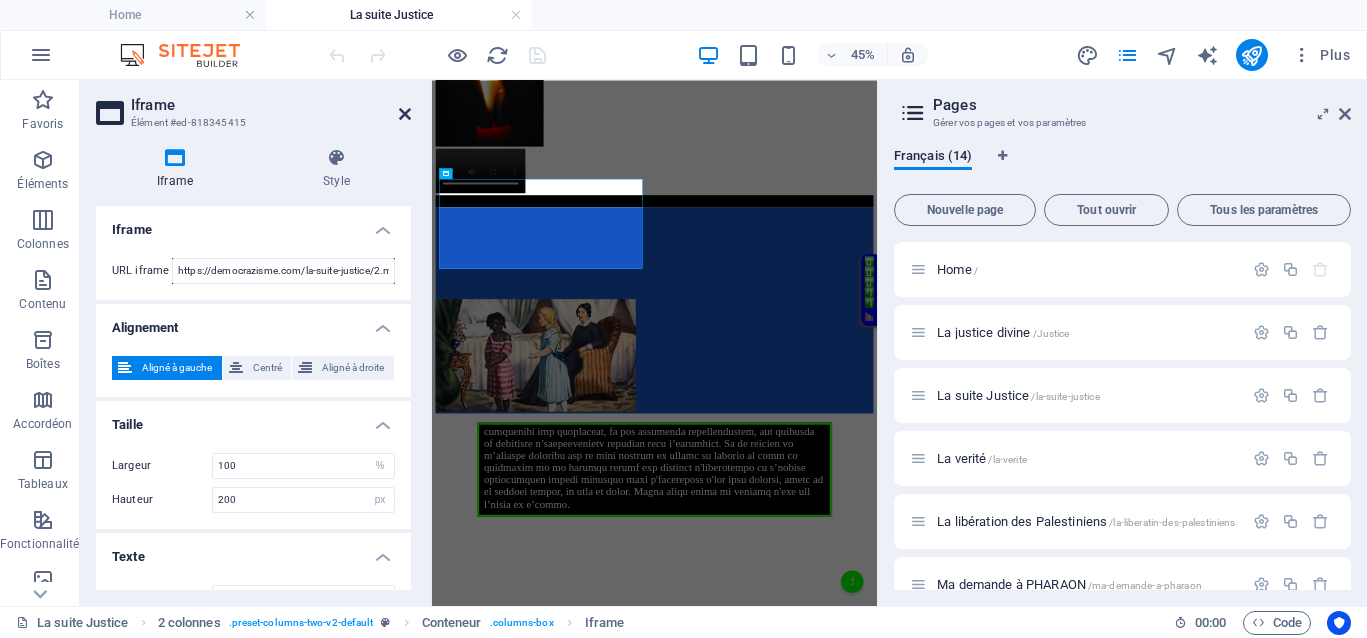 click at bounding box center [405, 114] 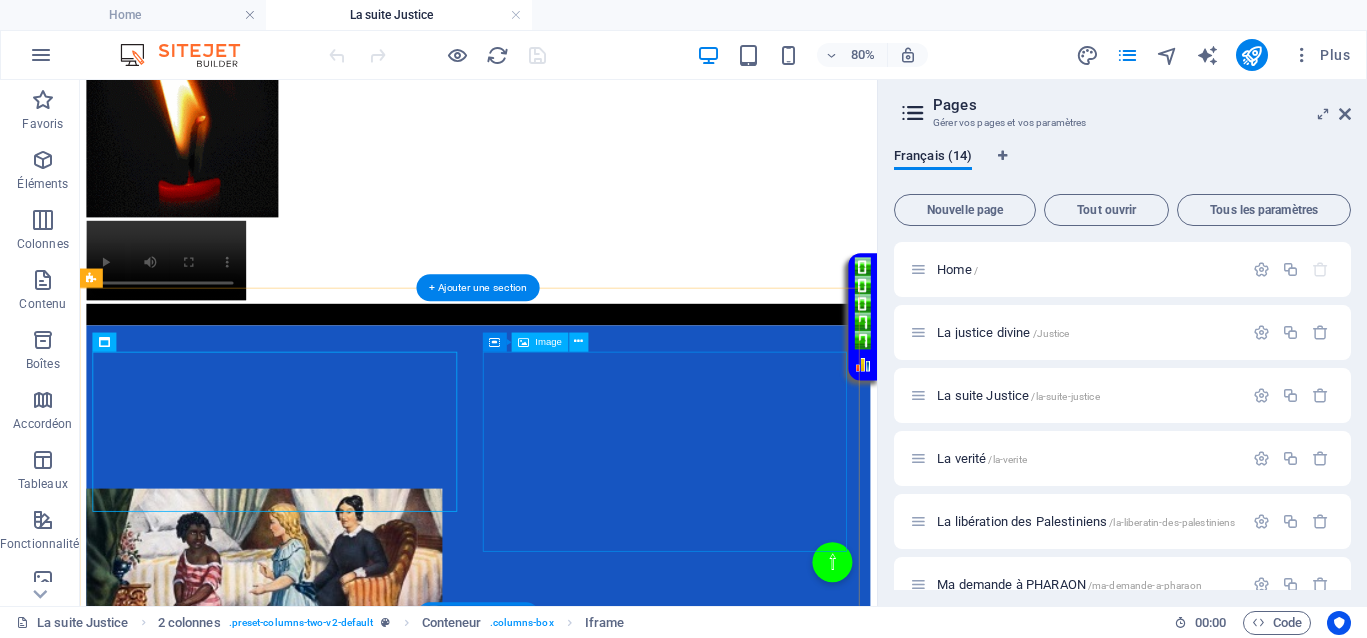 scroll, scrollTop: 375, scrollLeft: 0, axis: vertical 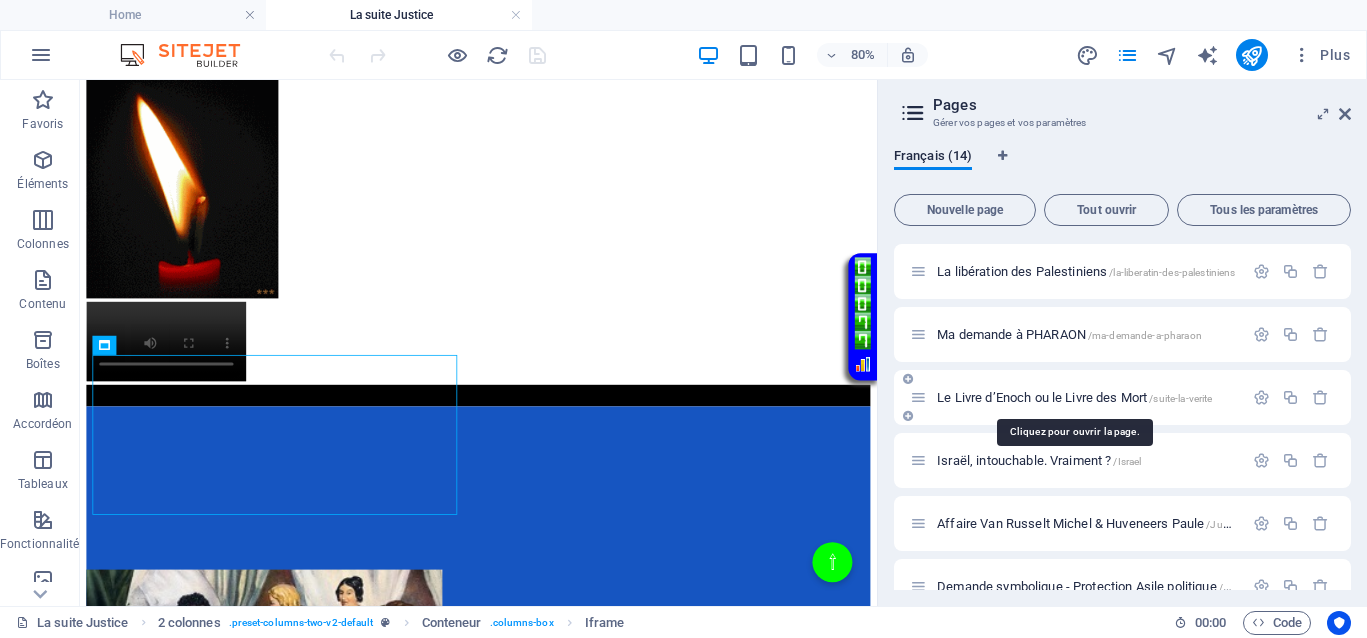 click on "Le Livre d’Enoch ou le Livre des Mort /suite-la-verite" at bounding box center [1074, 397] 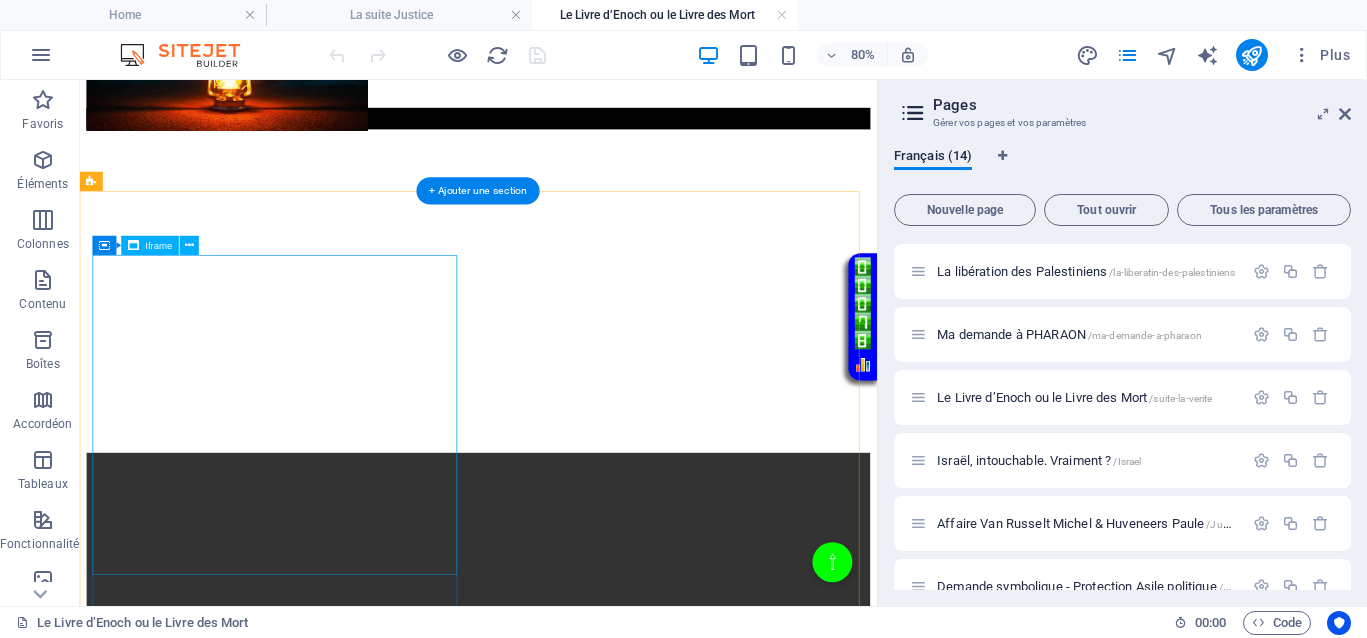 scroll, scrollTop: 500, scrollLeft: 0, axis: vertical 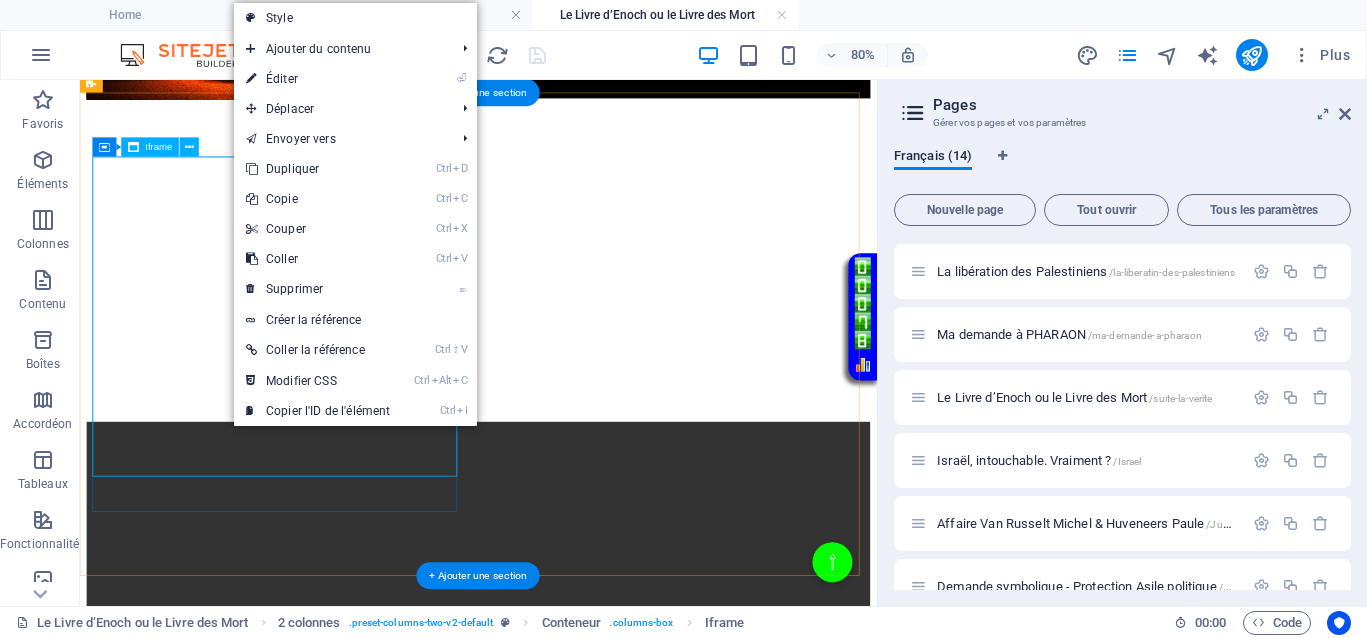 click on "</div>" at bounding box center (578, 305) 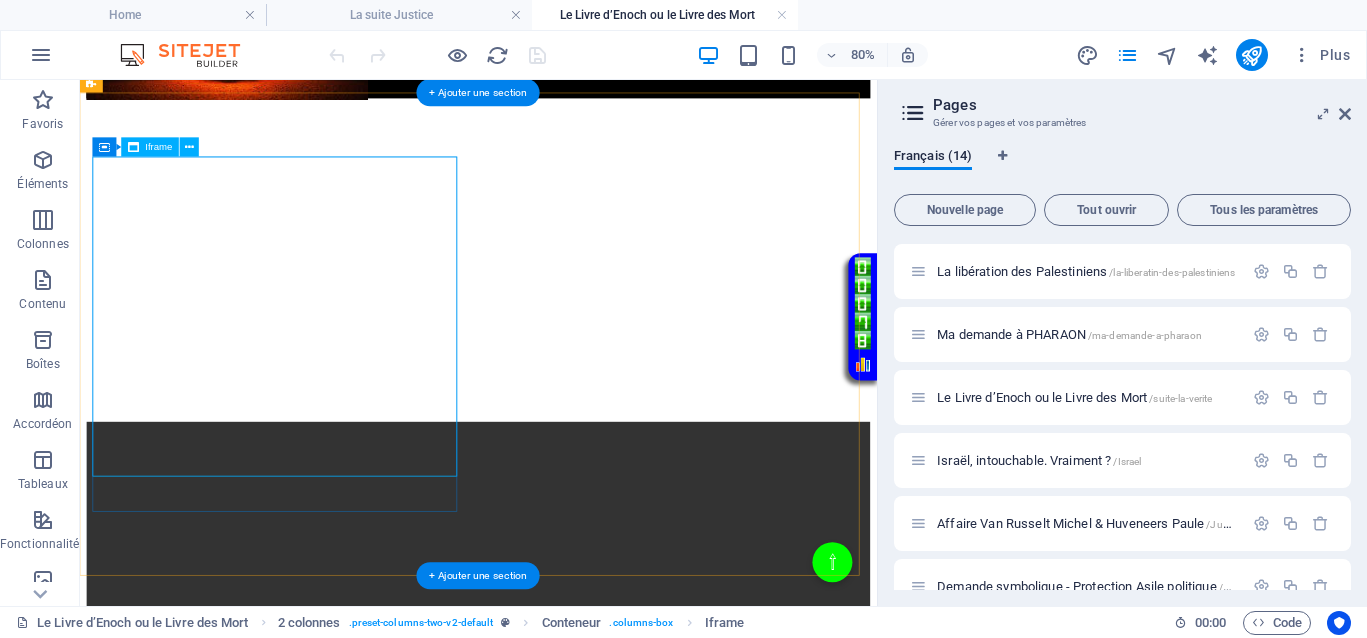 click on "</div>" at bounding box center [578, 305] 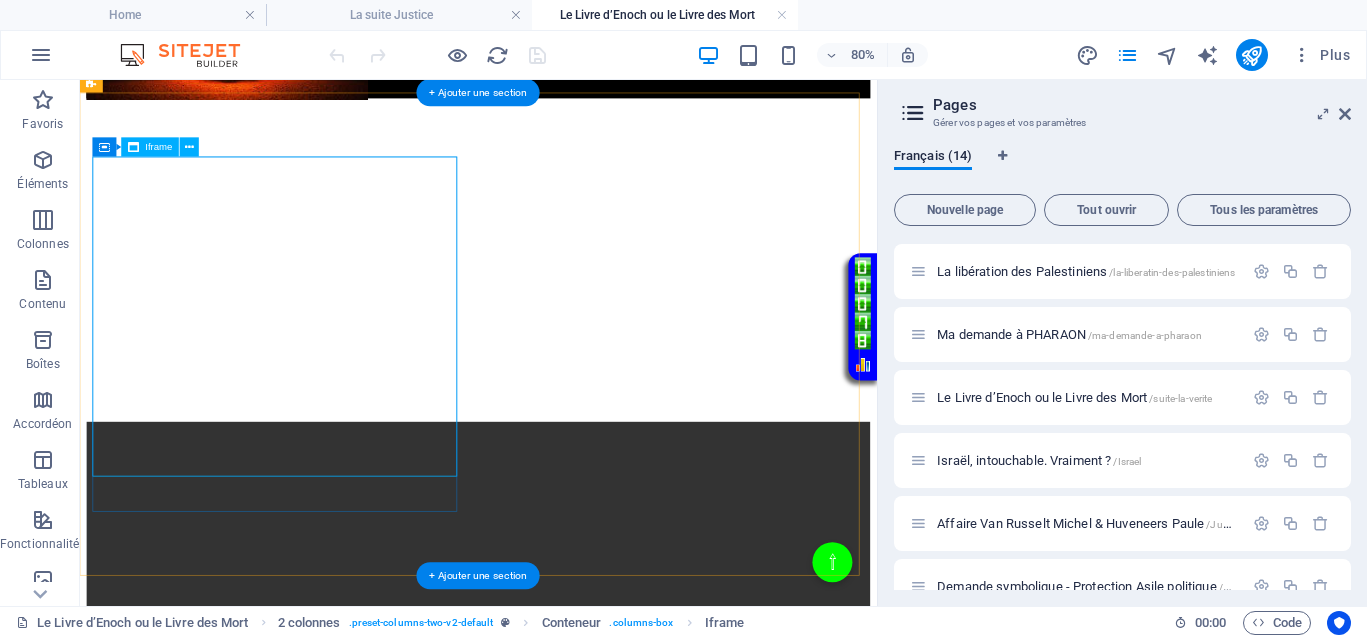 select on "px" 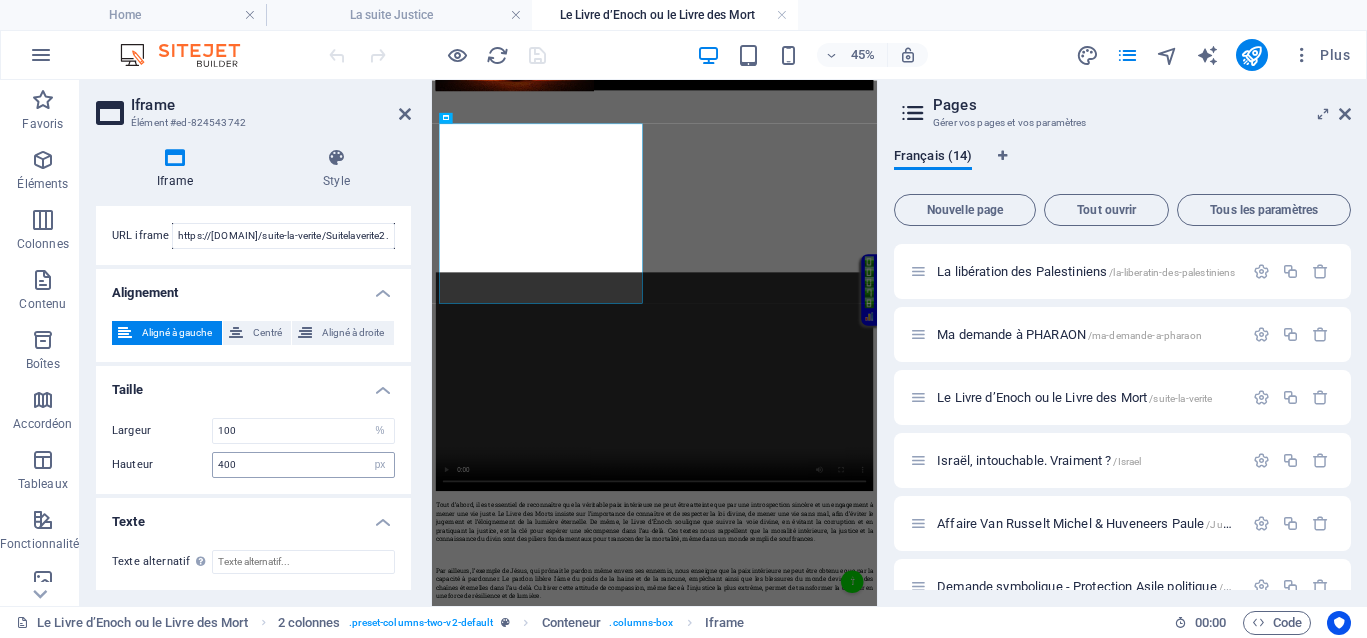 scroll, scrollTop: 0, scrollLeft: 0, axis: both 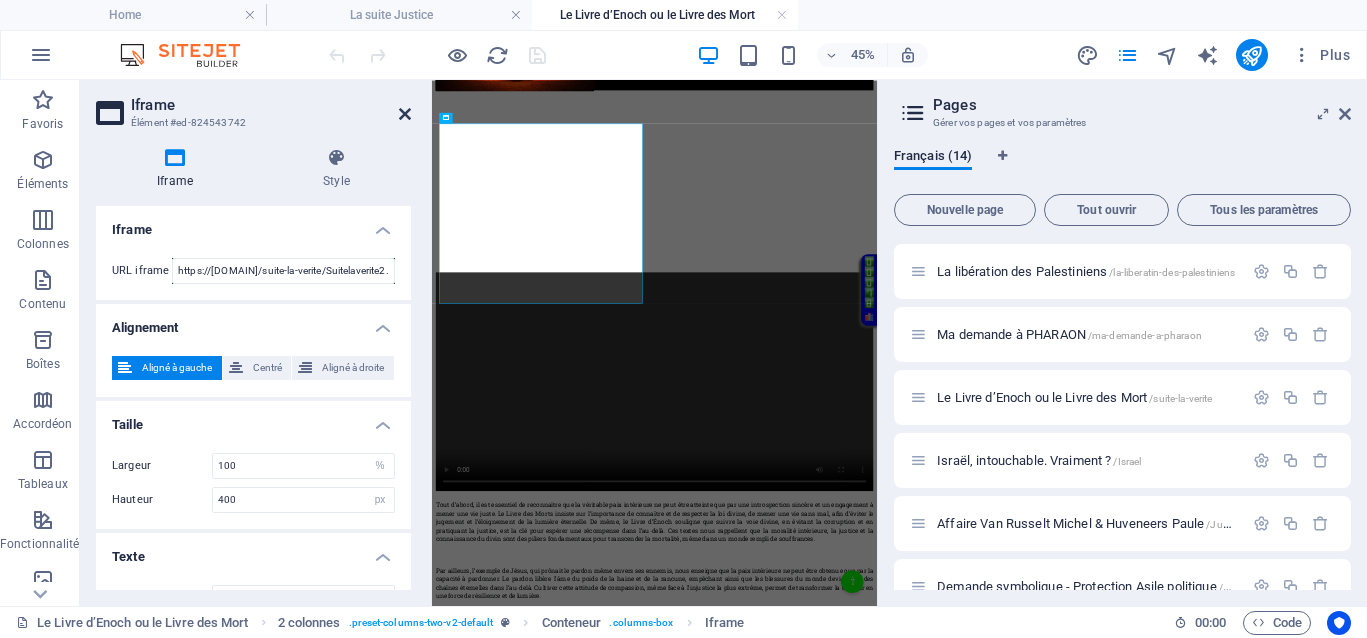 click at bounding box center (405, 114) 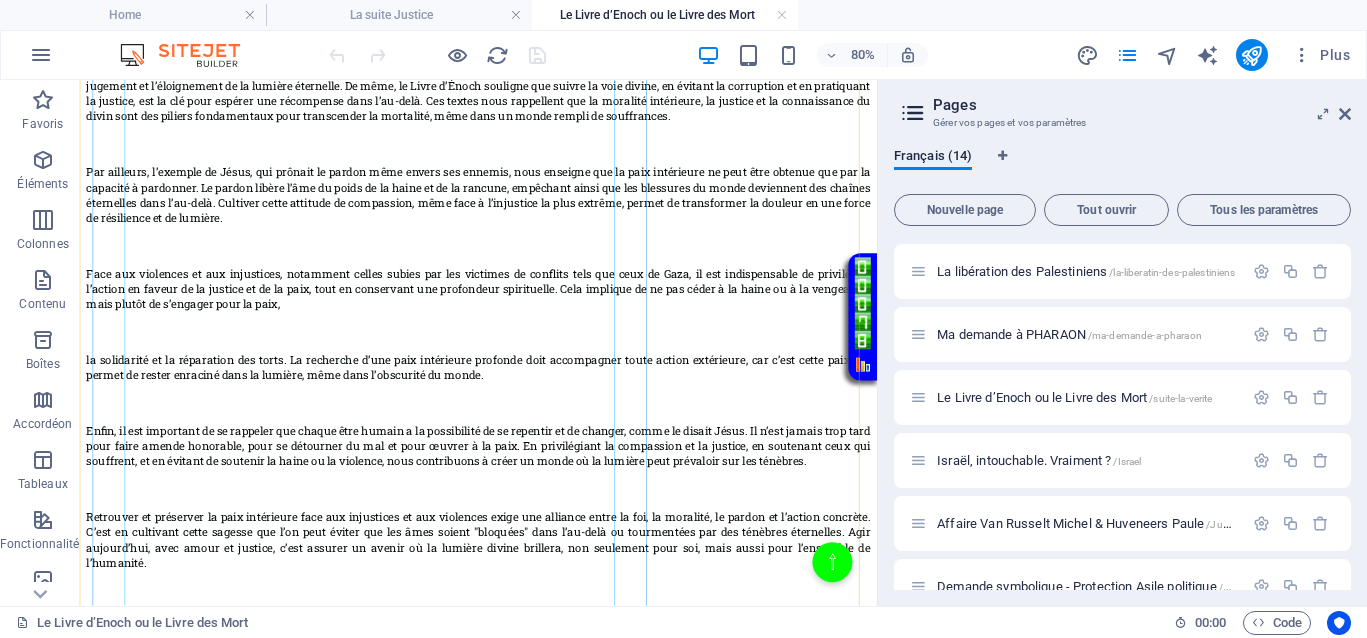 scroll, scrollTop: 1500, scrollLeft: 0, axis: vertical 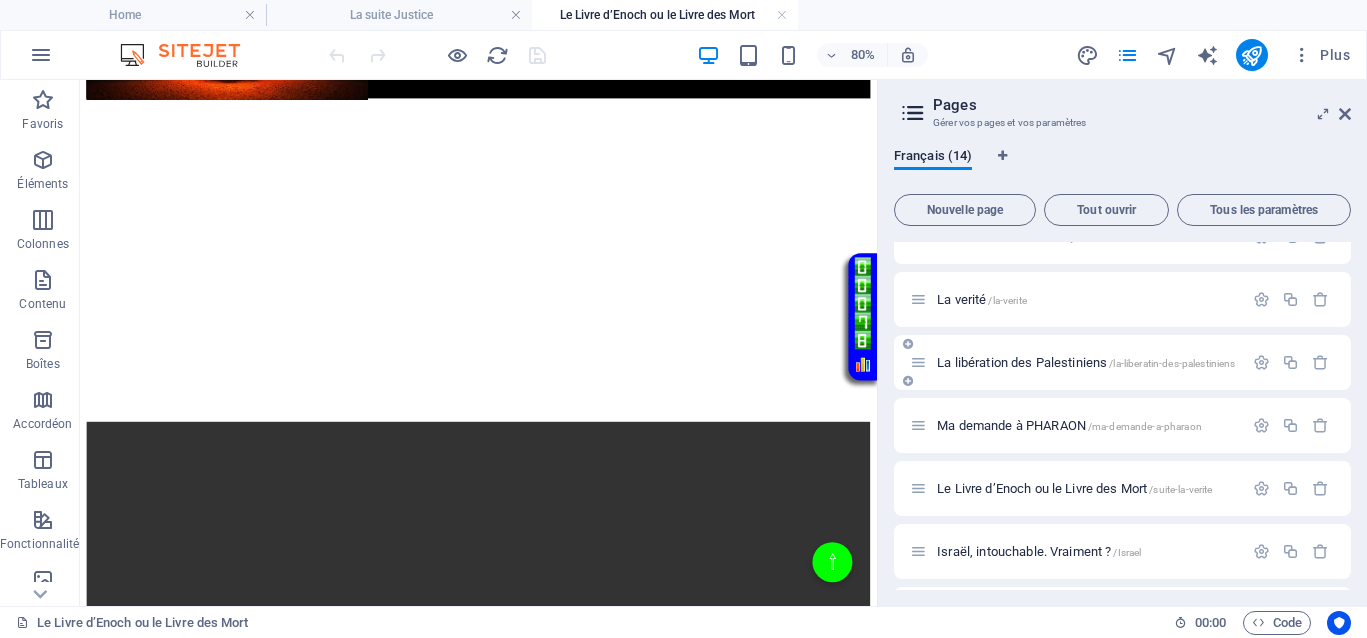 click on "La libération des Palestiniens /la-liberatin-des-palestiniens" at bounding box center [1086, 362] 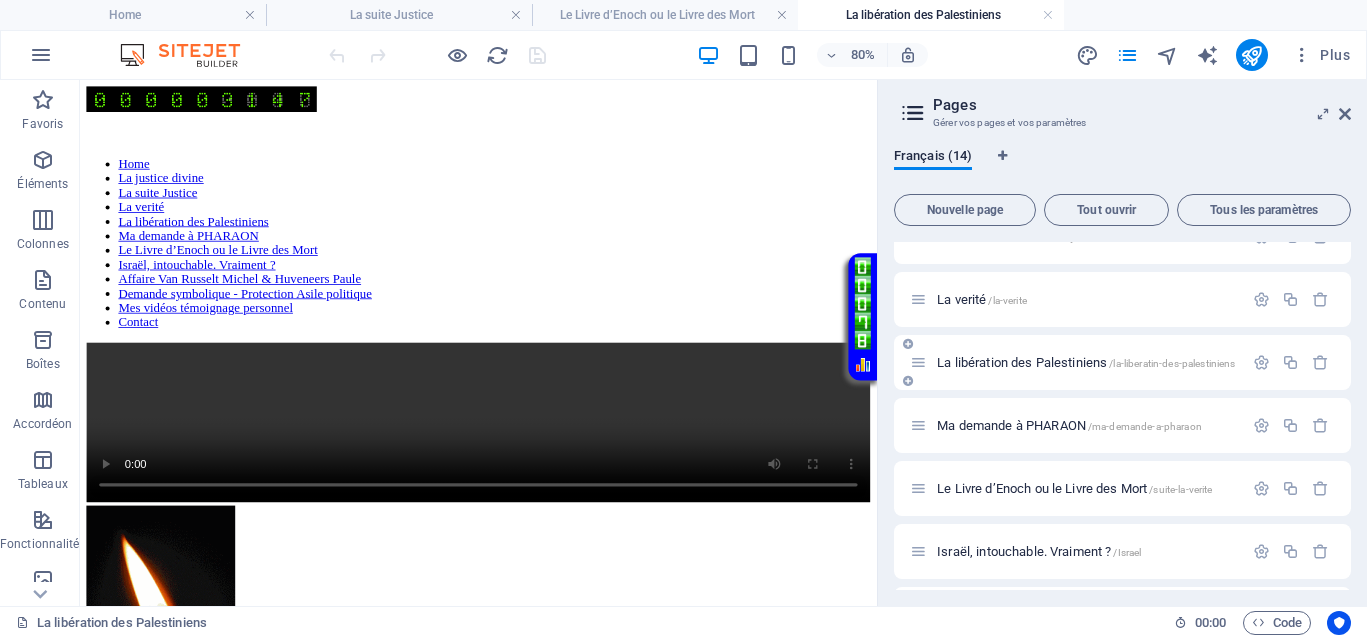 scroll, scrollTop: 0, scrollLeft: 0, axis: both 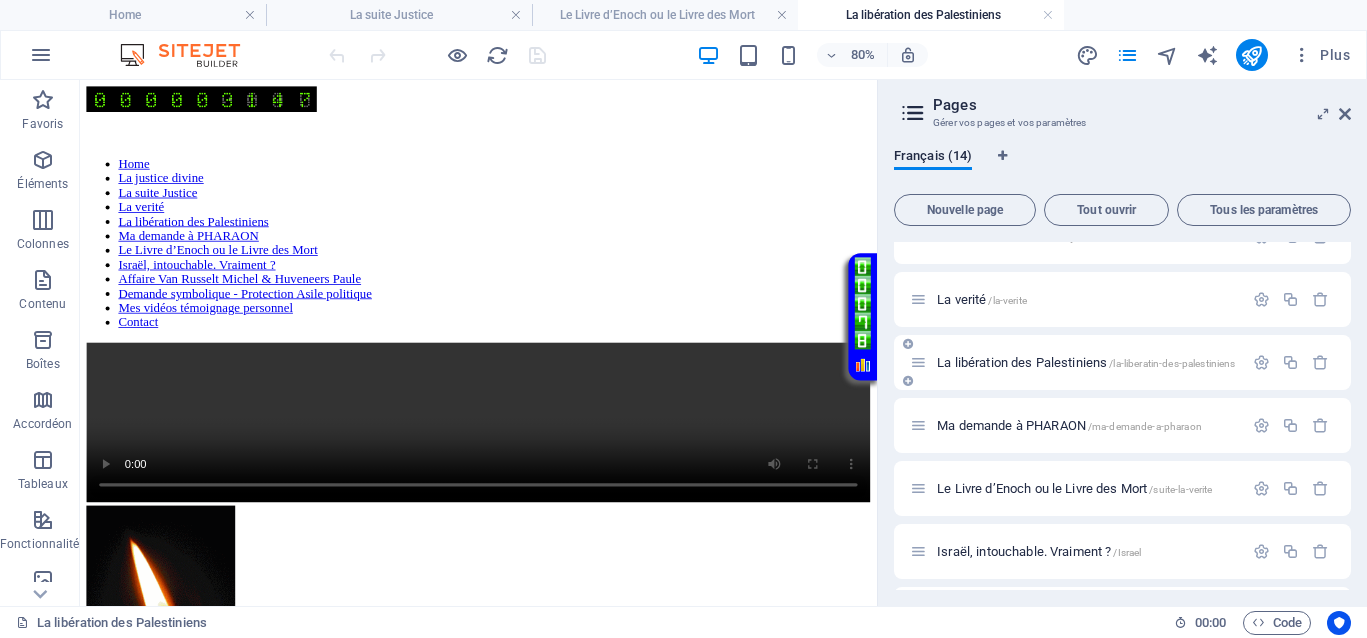 click on "La libération des Palestiniens /la-liberatin-des-palestiniens" at bounding box center (1086, 362) 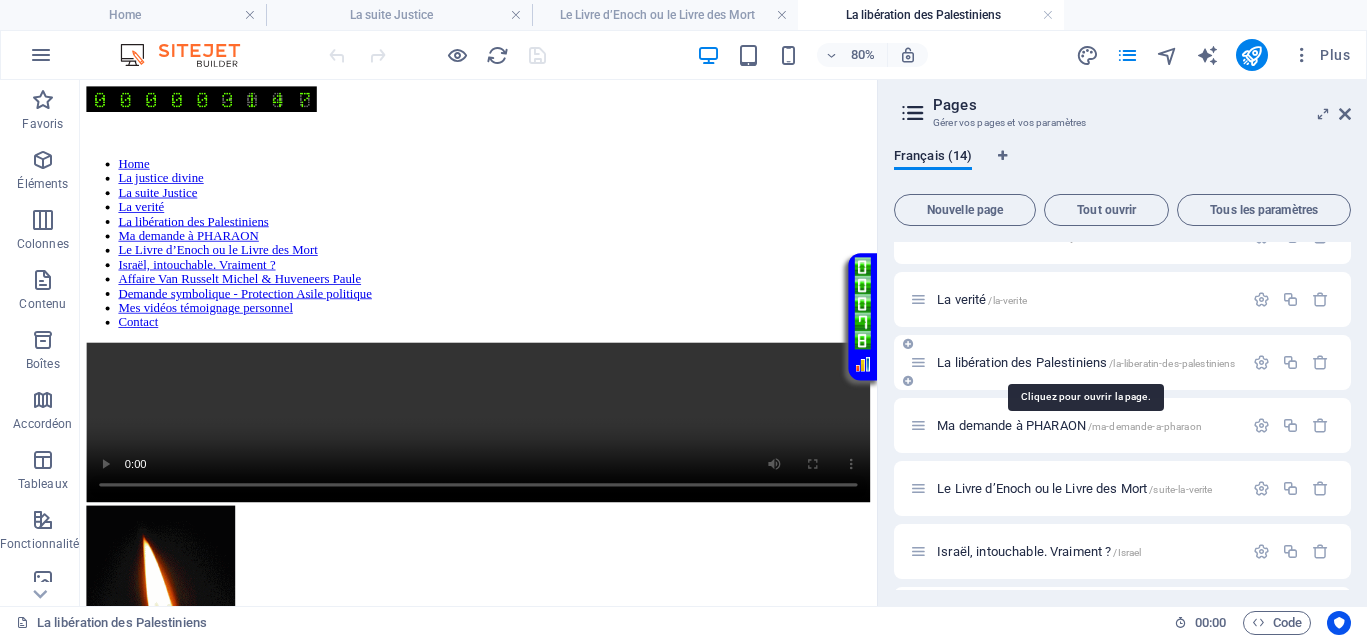 click on "La libération des Palestiniens /la-liberatin-des-palestiniens" at bounding box center [1086, 362] 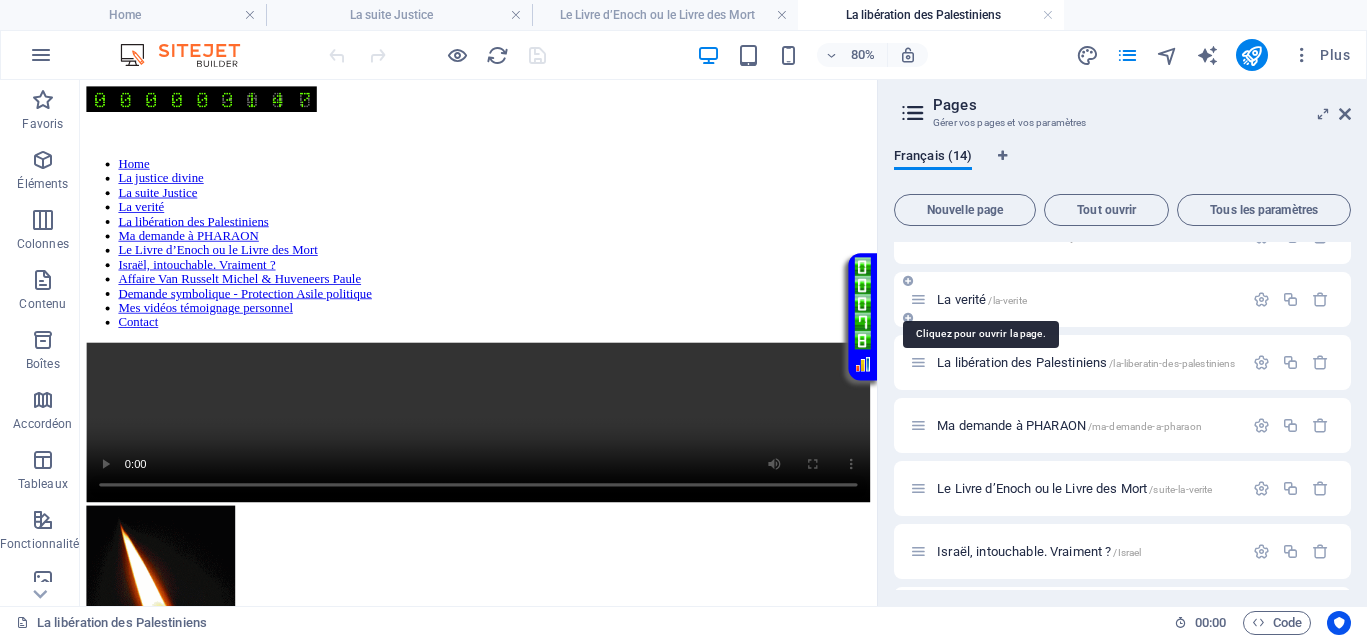click on "La verité /la-verite" at bounding box center (982, 299) 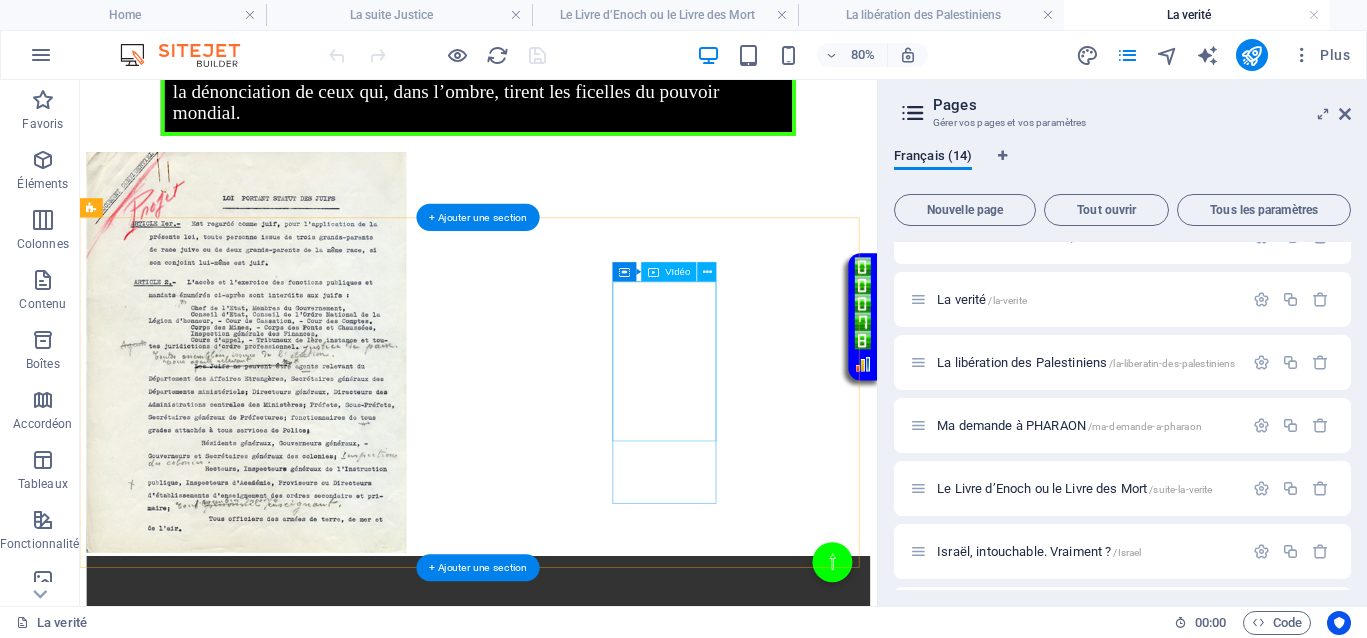 scroll, scrollTop: 1375, scrollLeft: 0, axis: vertical 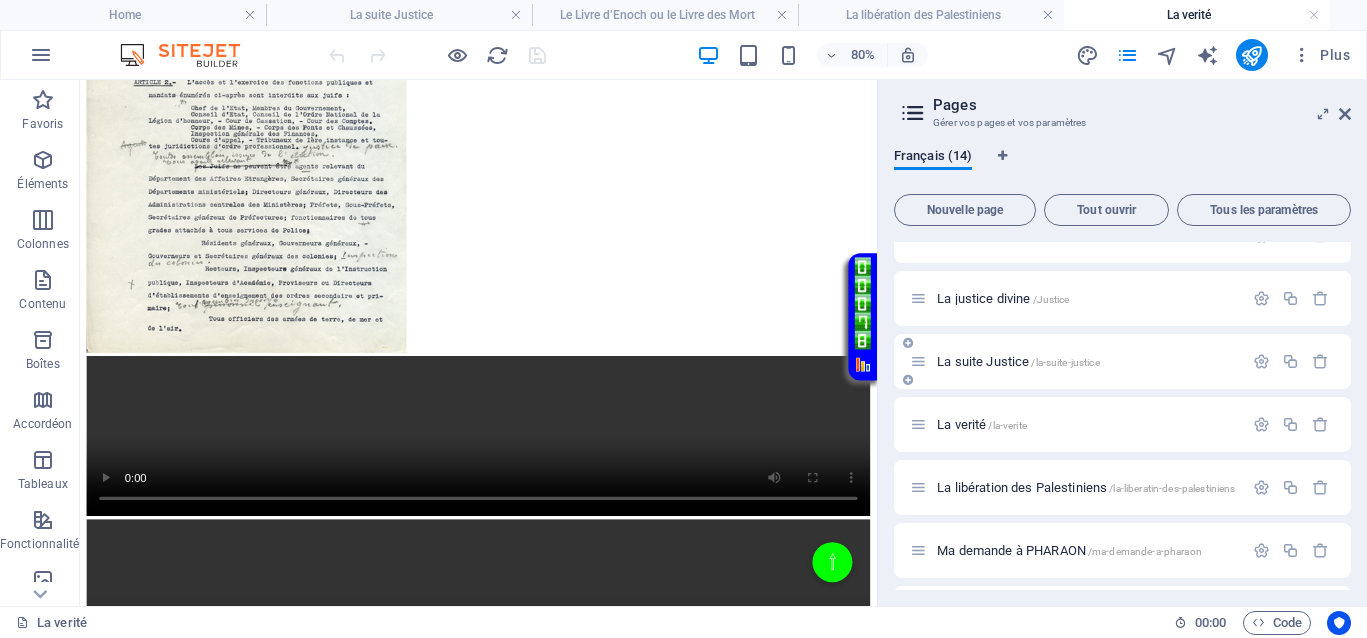 click on "La suite Justice /la-suite-justice" at bounding box center (1018, 361) 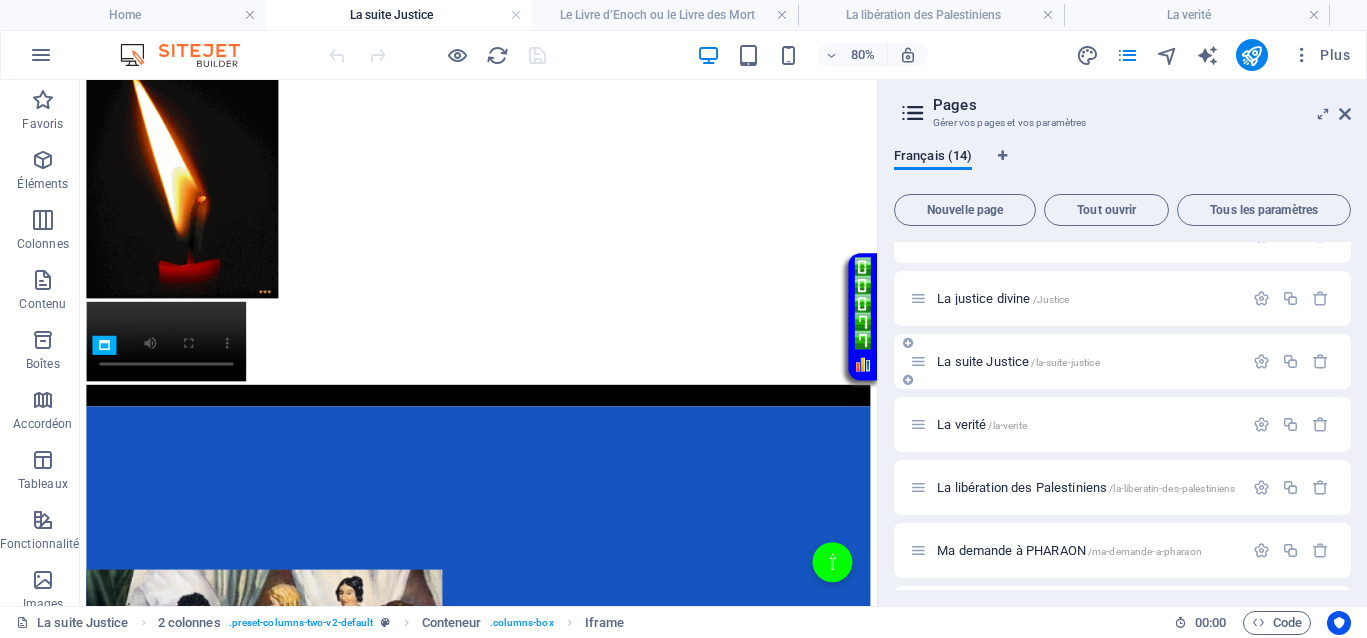 scroll, scrollTop: 0, scrollLeft: 0, axis: both 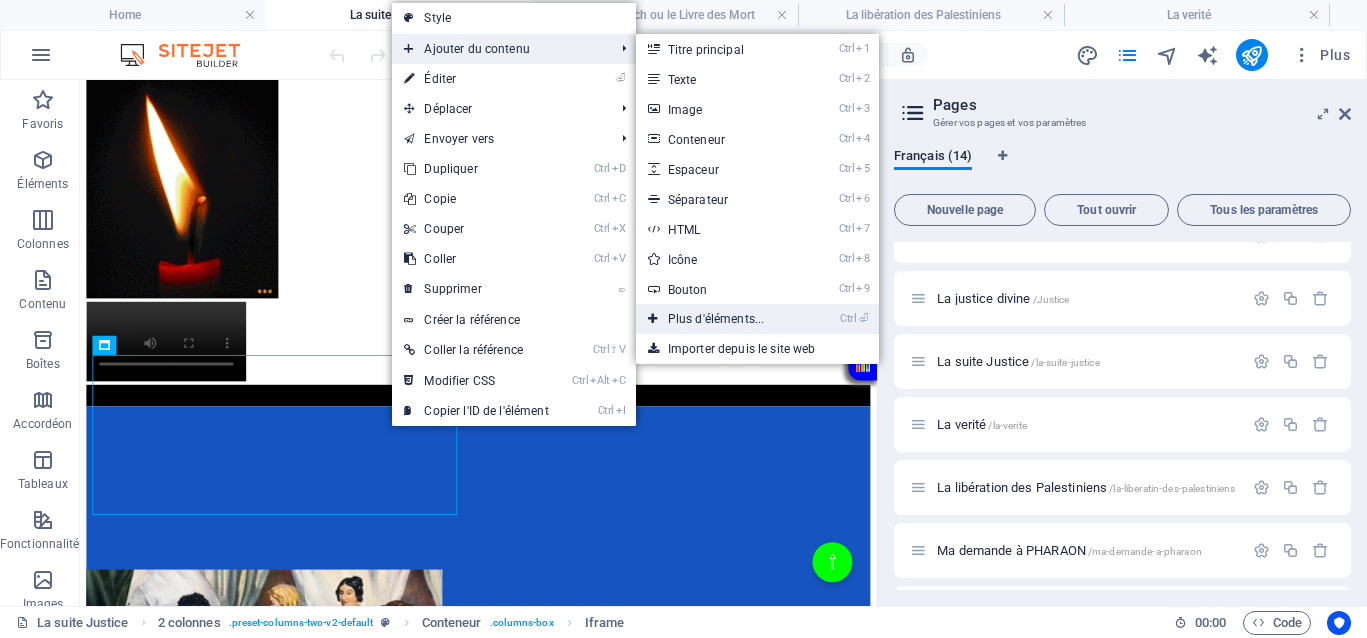 drag, startPoint x: 700, startPoint y: 315, endPoint x: 308, endPoint y: 308, distance: 392.0625 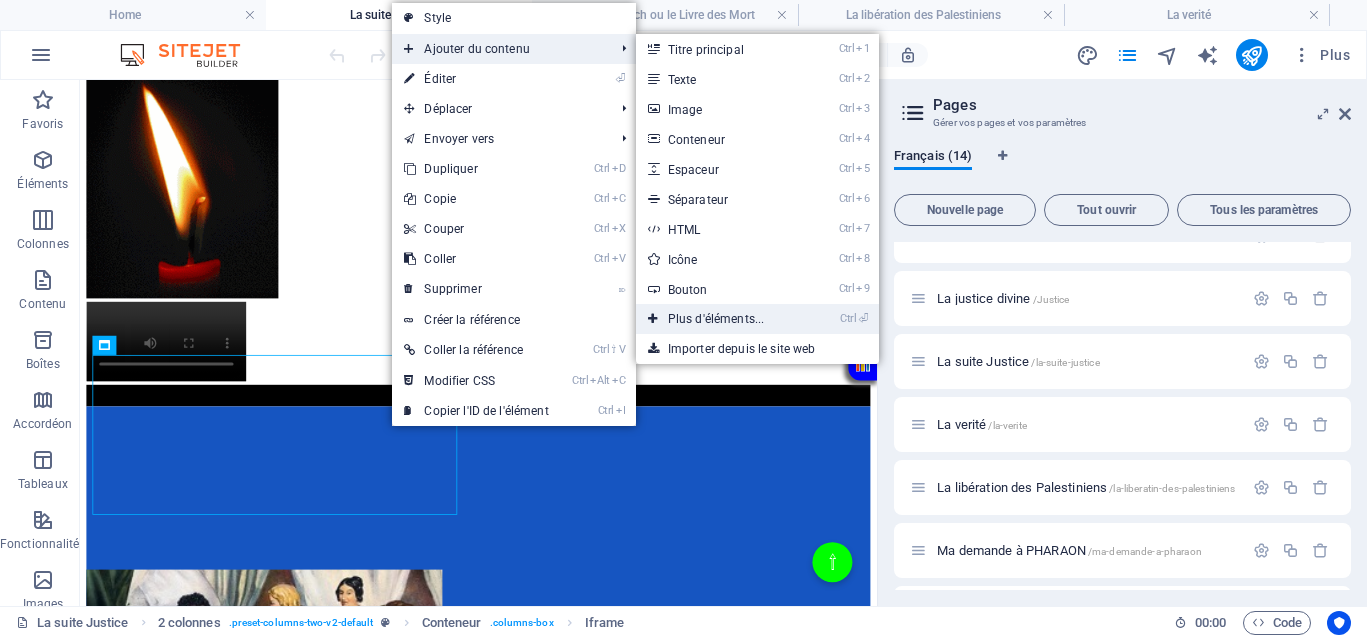 click on "Ctrl ⏎  Plus d'éléments..." at bounding box center [720, 319] 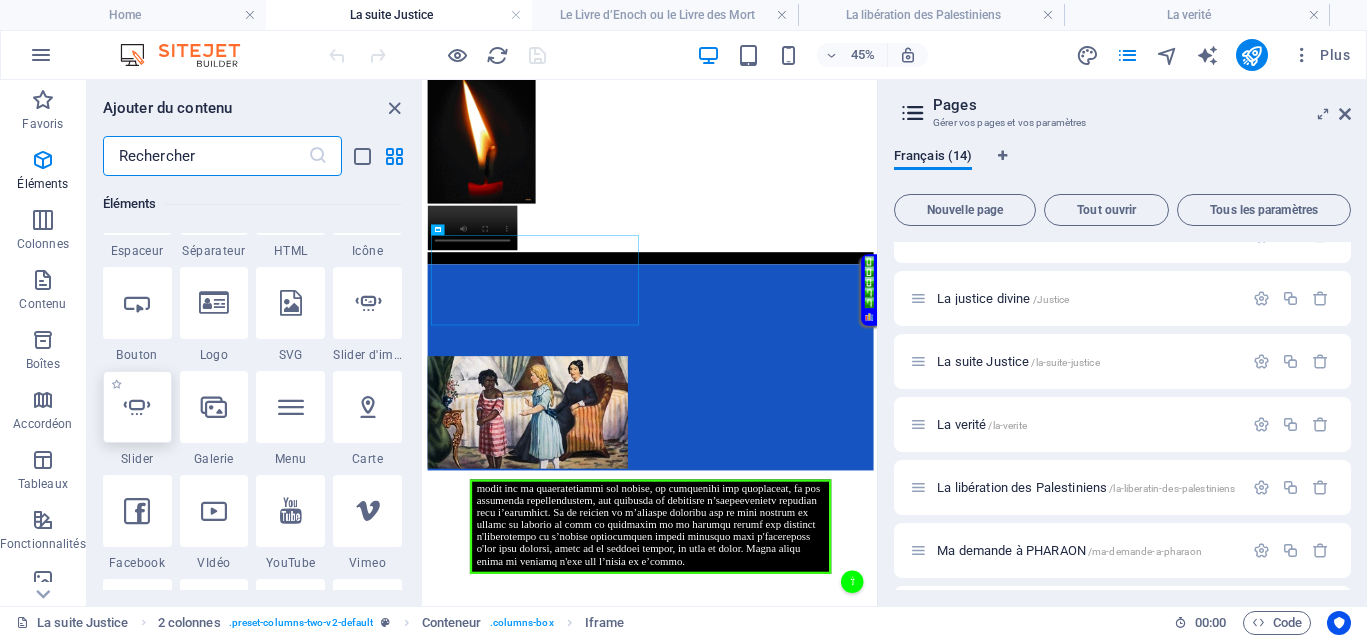 scroll, scrollTop: 463, scrollLeft: 0, axis: vertical 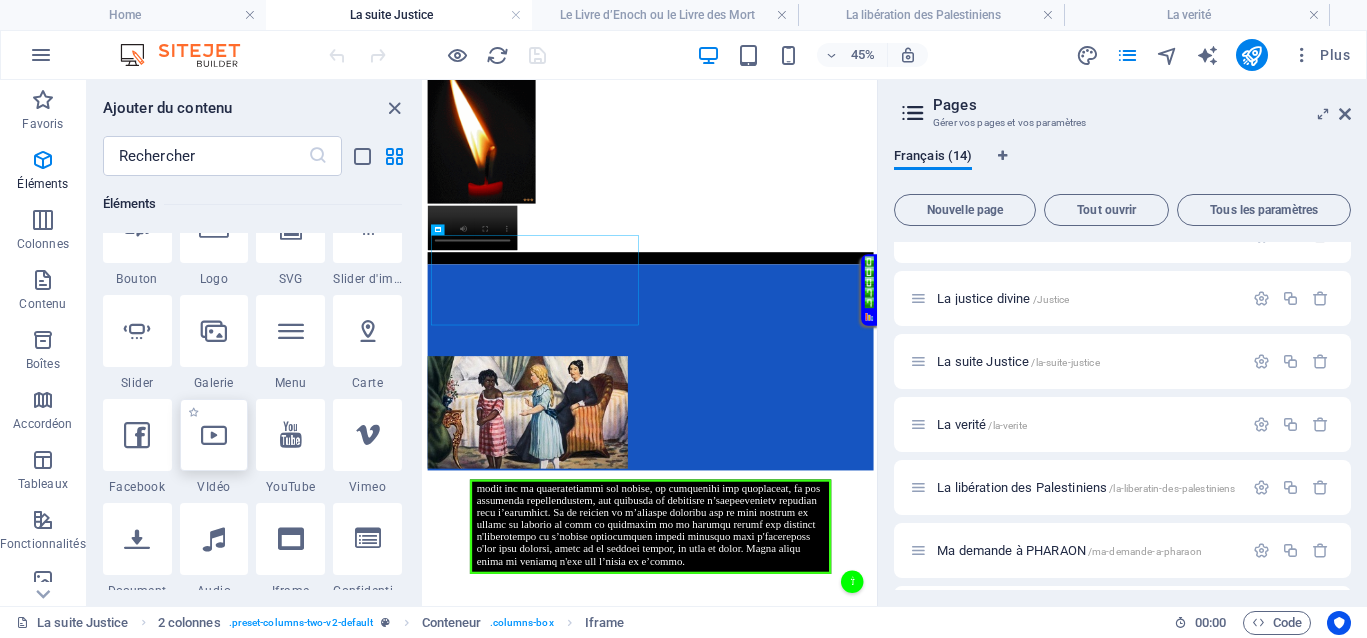 click at bounding box center (214, 435) 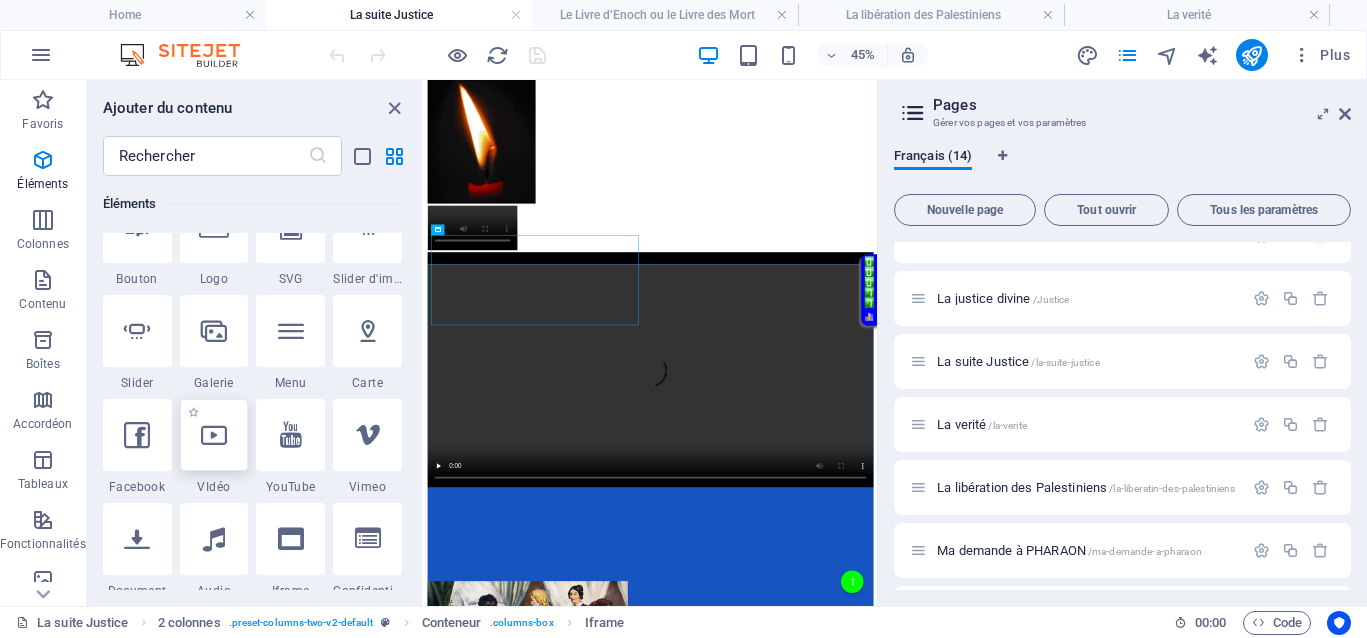select on "%" 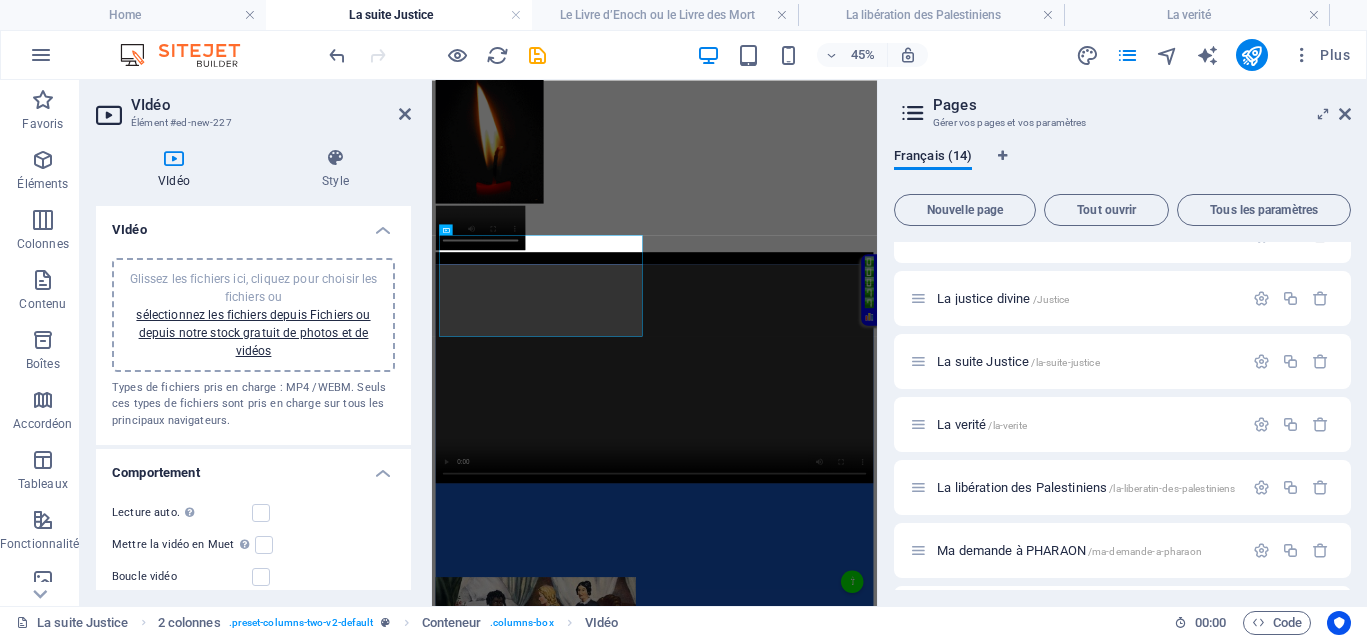 click on "Glissez les fichiers ici, cliquez pour choisir les fichiers ou  sélectionnez les fichiers depuis Fichiers ou depuis notre stock gratuit de photos et de vidéos" at bounding box center (253, 315) 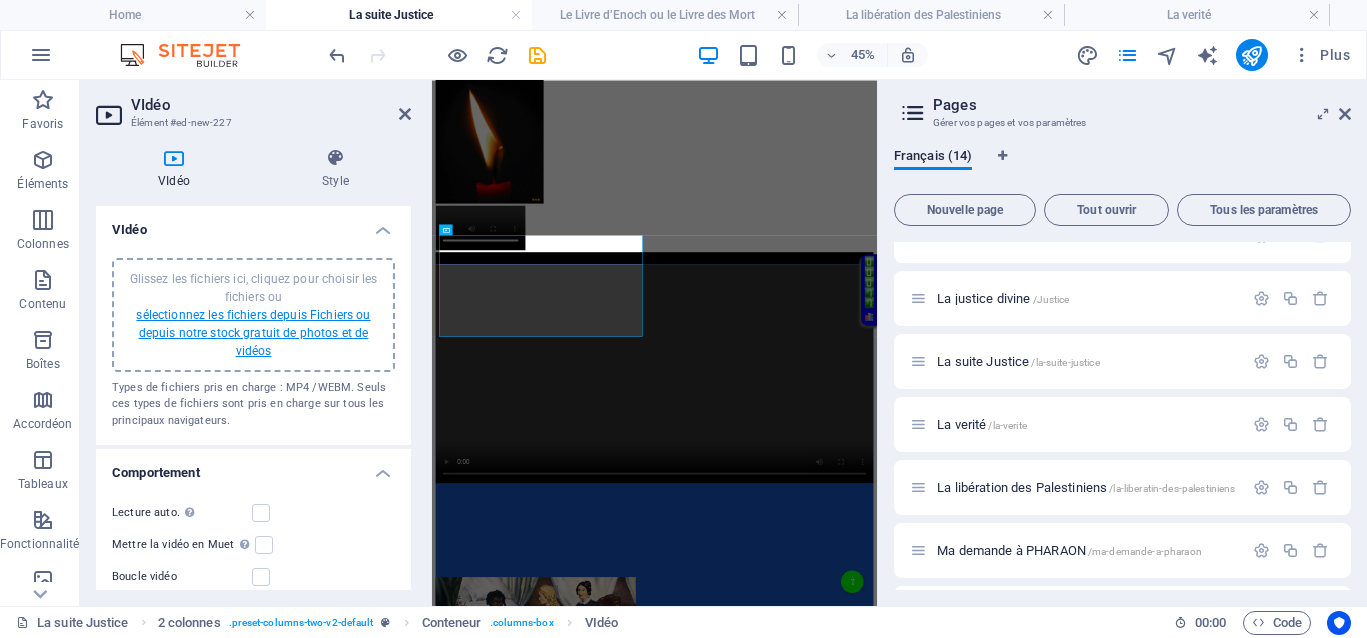 click on "sélectionnez les fichiers depuis Fichiers ou depuis notre stock gratuit de photos et de vidéos" at bounding box center [253, 333] 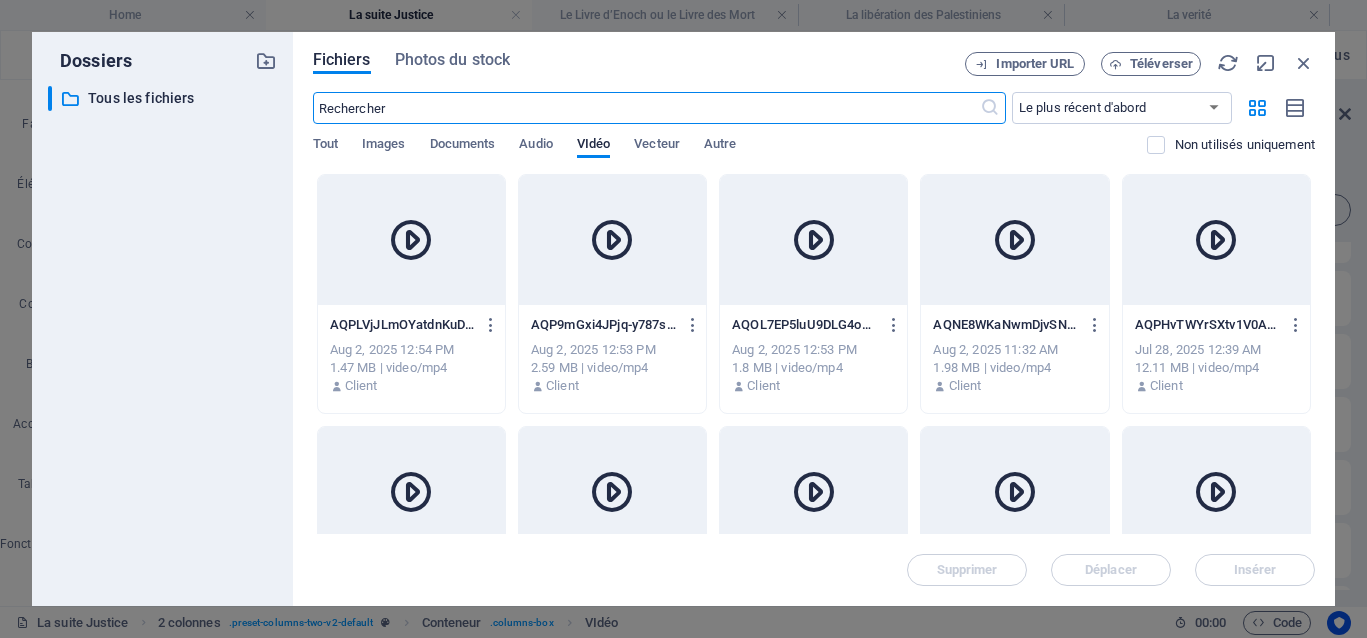scroll, scrollTop: 1100, scrollLeft: 0, axis: vertical 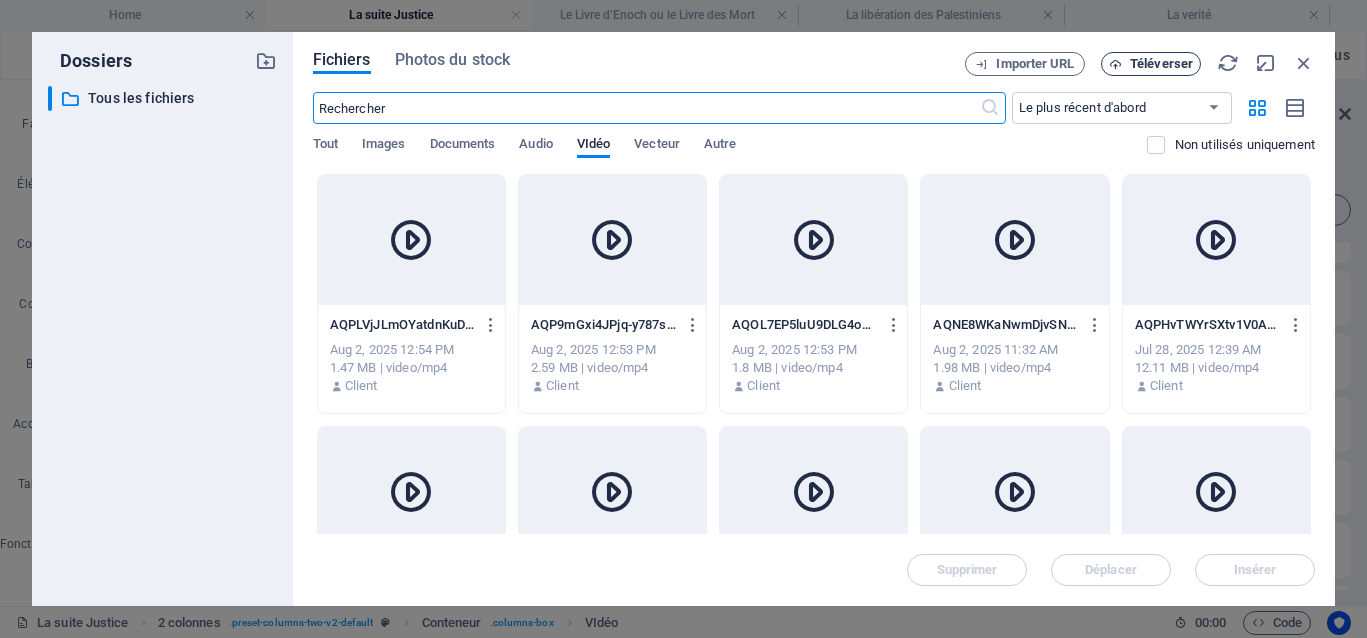 click on "Téléverser" at bounding box center [1161, 64] 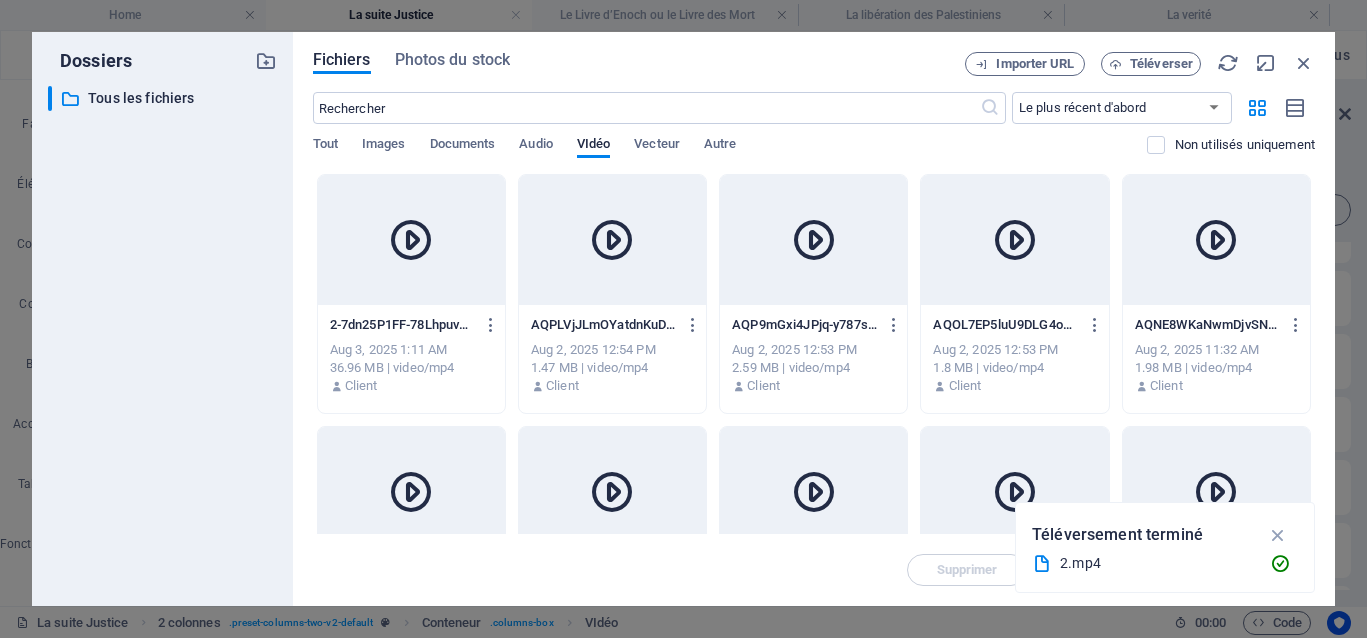 click at bounding box center (411, 240) 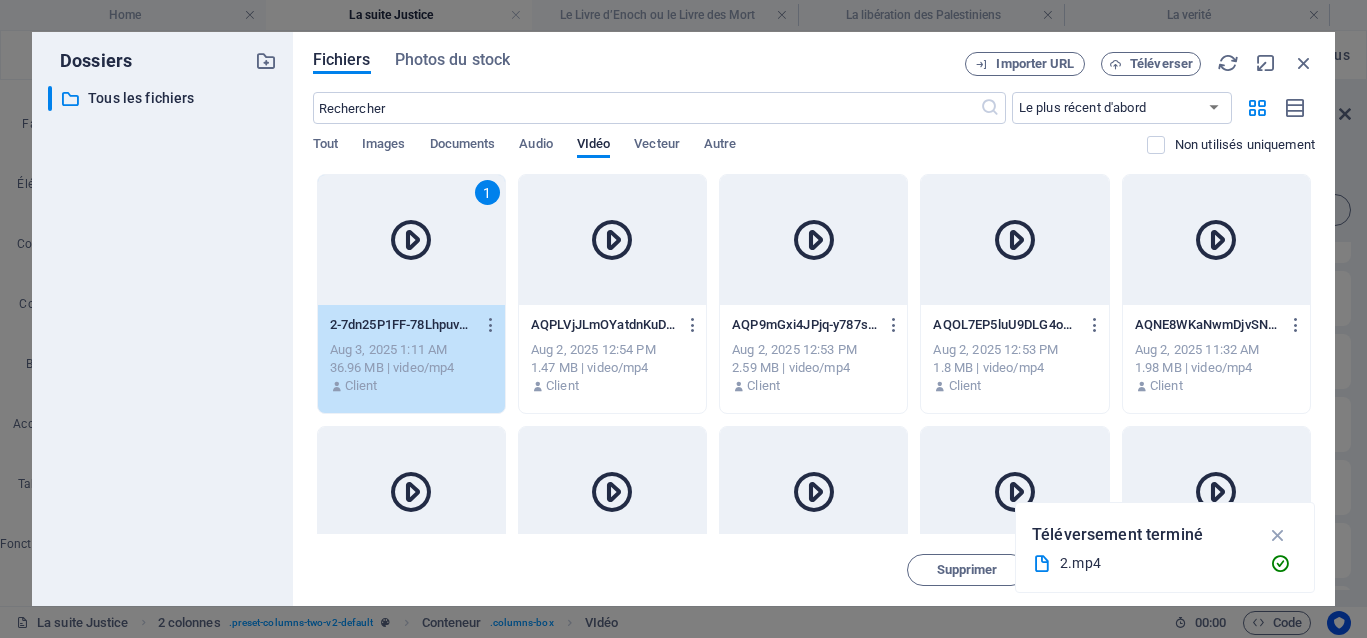 click on "1" at bounding box center (411, 240) 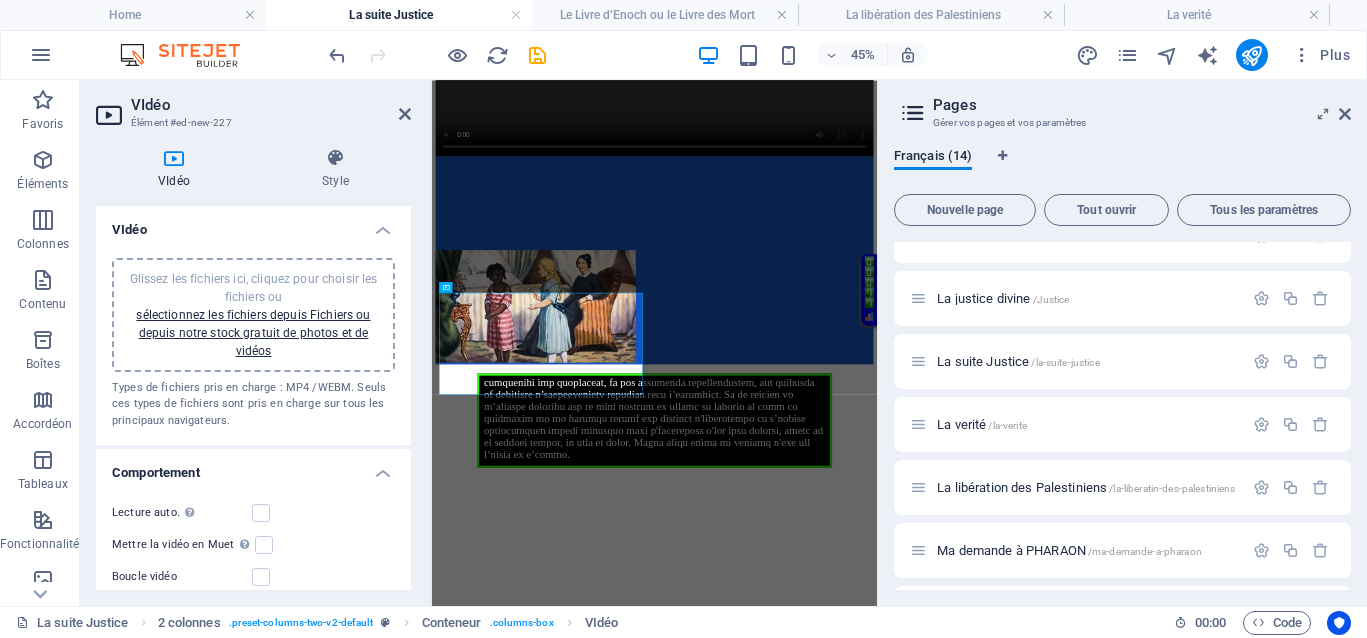 scroll, scrollTop: 247, scrollLeft: 0, axis: vertical 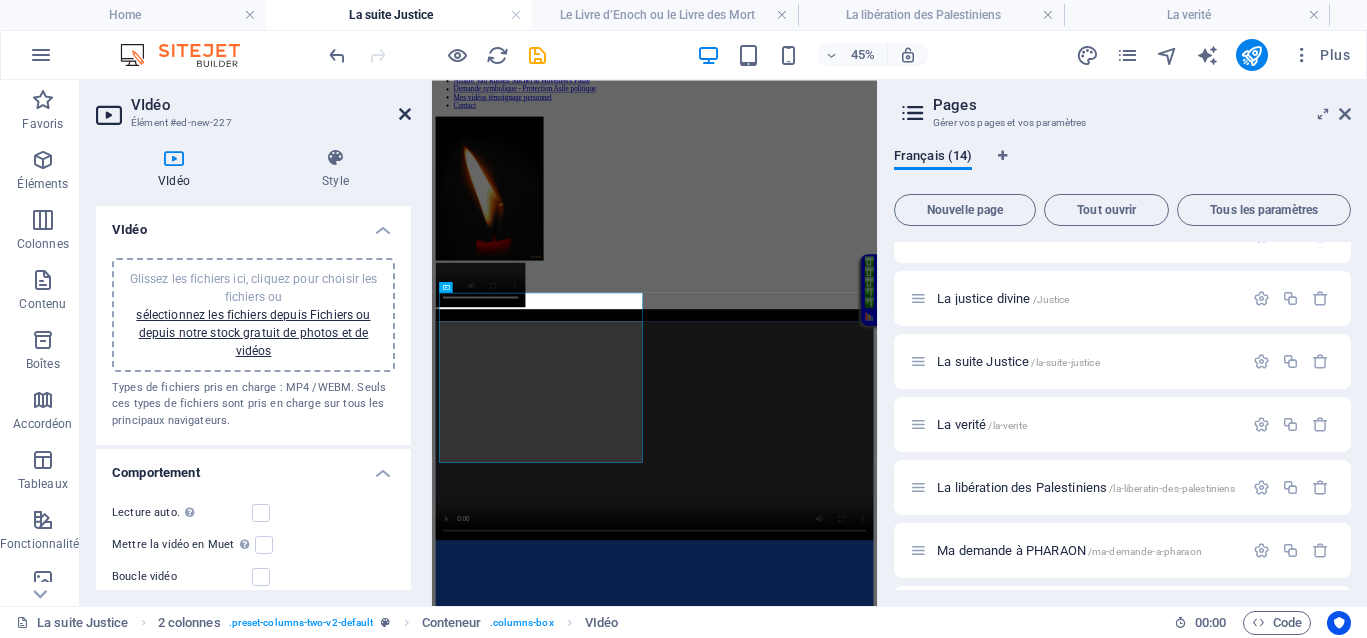 drag, startPoint x: 406, startPoint y: 113, endPoint x: 410, endPoint y: 55, distance: 58.137768 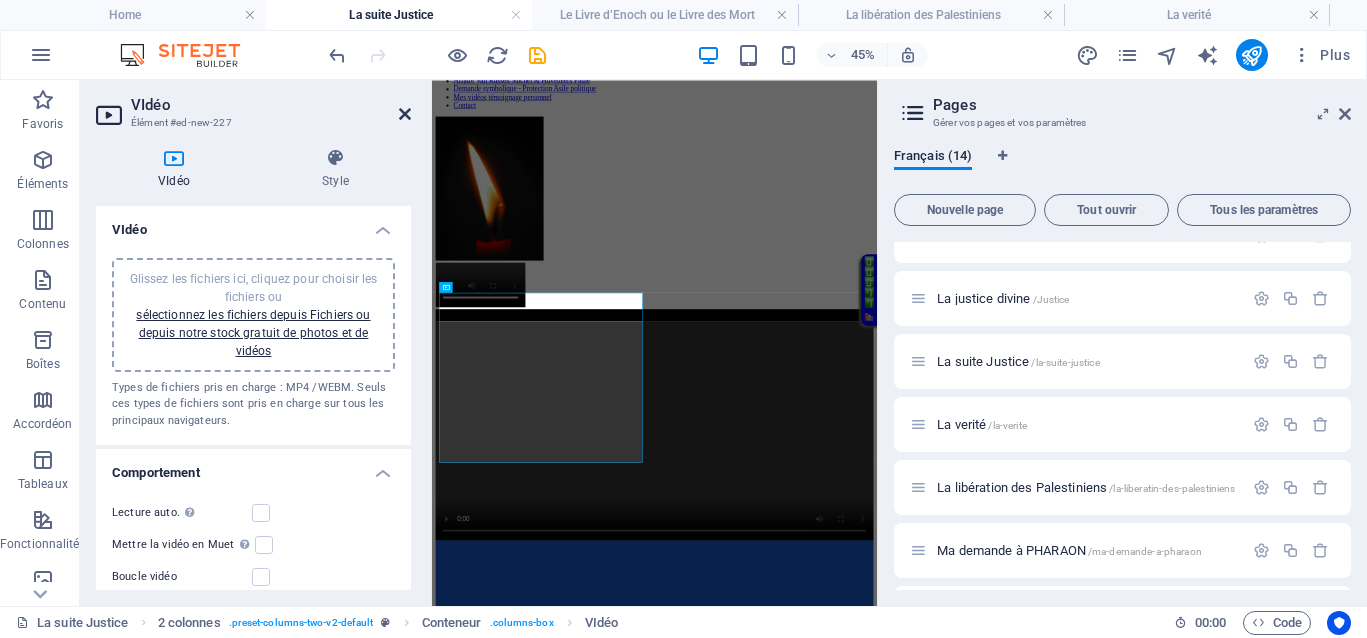 click at bounding box center (405, 114) 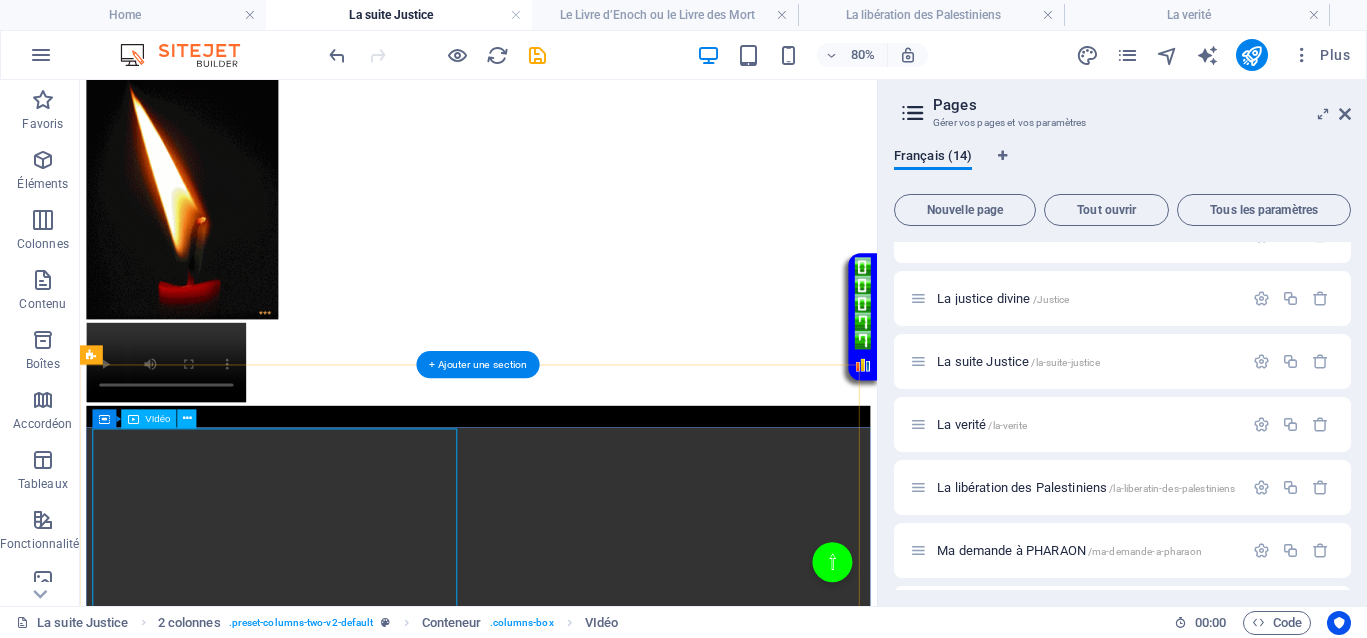 scroll, scrollTop: 622, scrollLeft: 0, axis: vertical 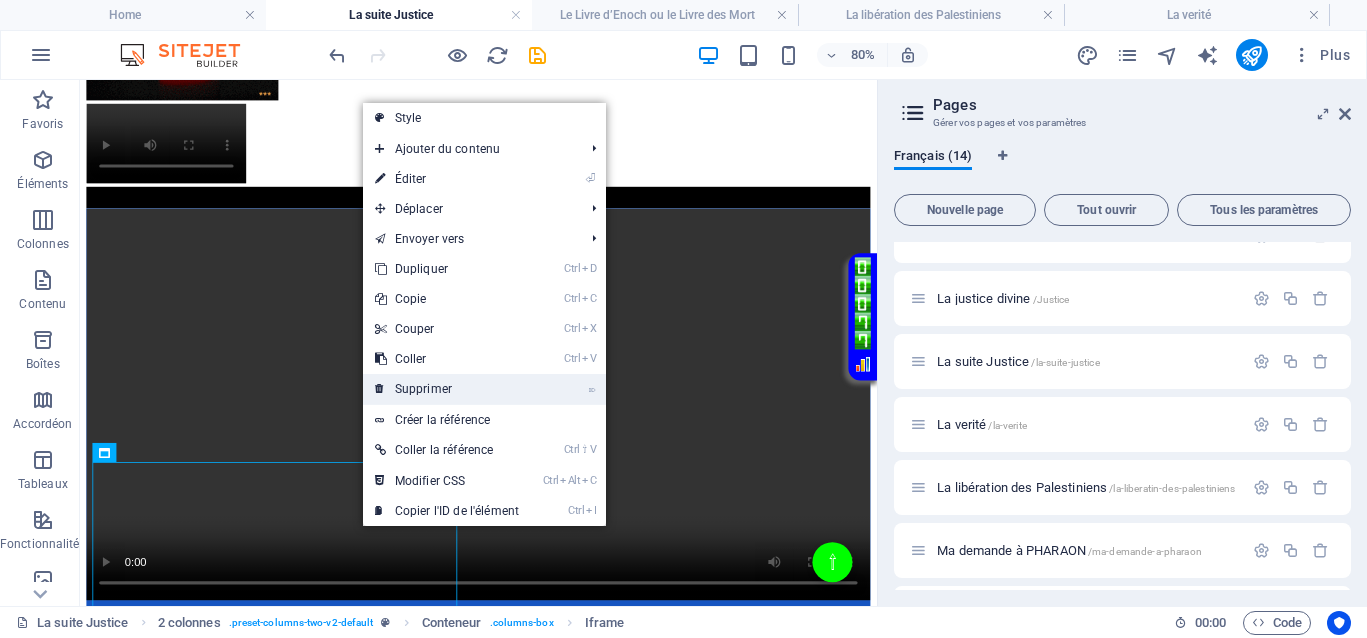click on "⌦  Supprimer" at bounding box center [447, 389] 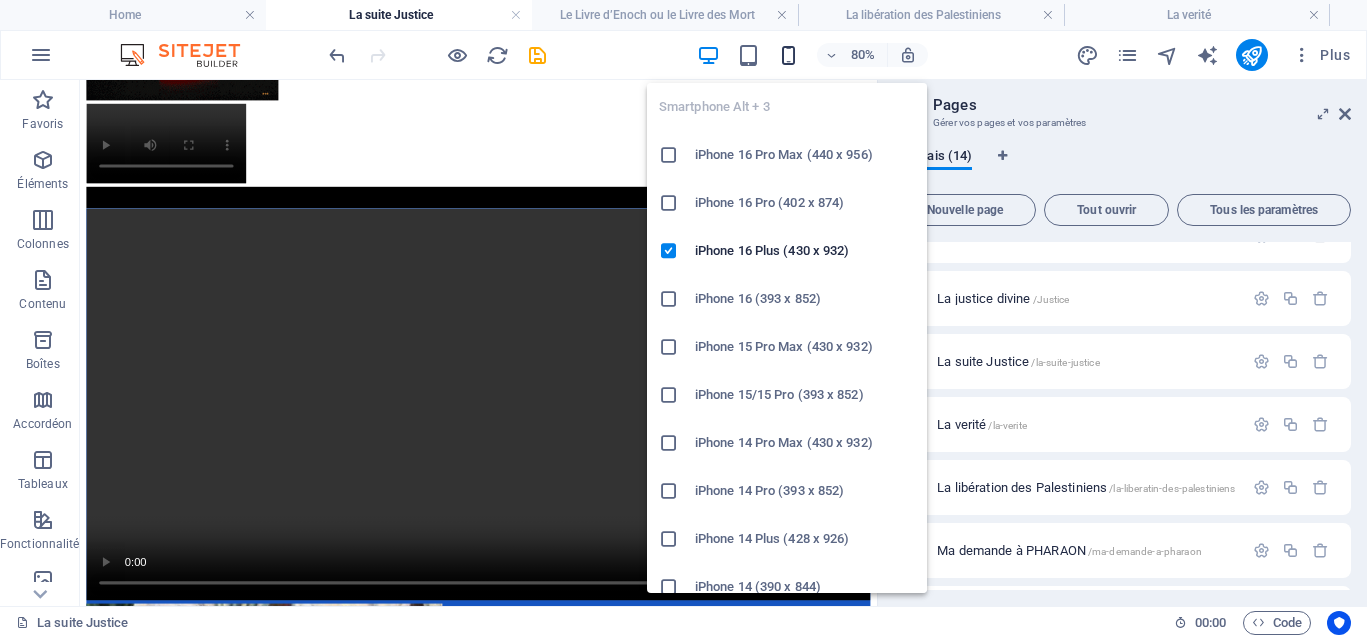 click at bounding box center [788, 55] 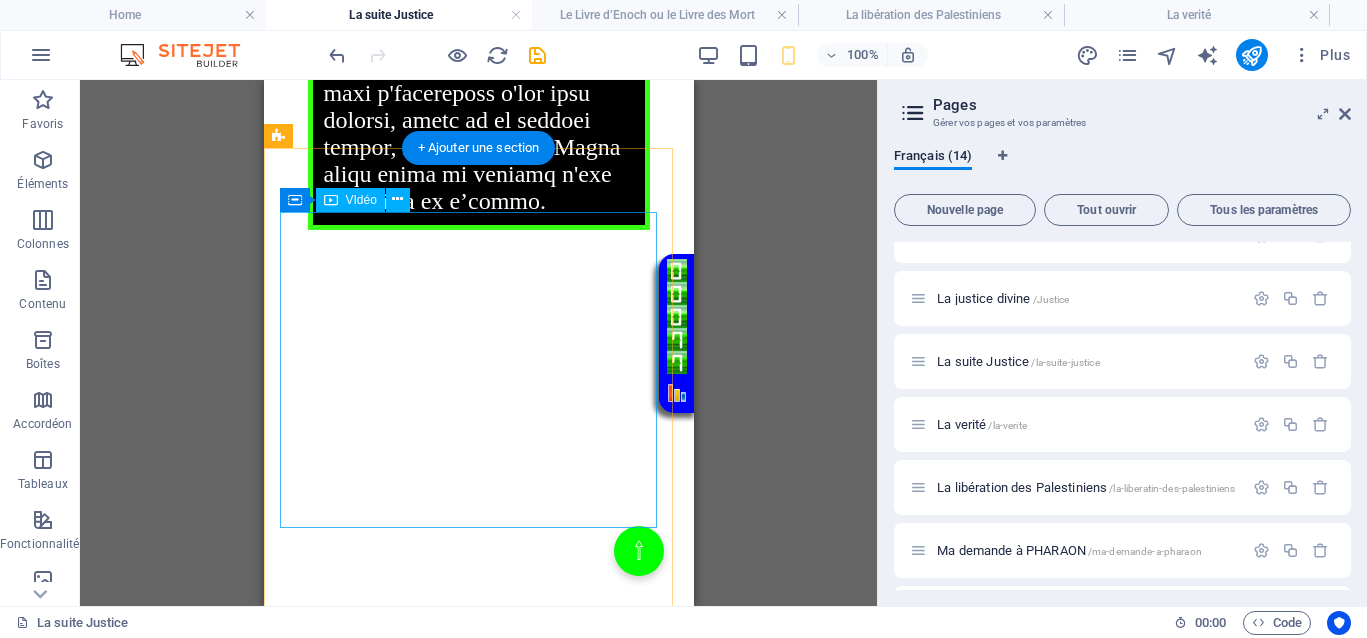 scroll, scrollTop: 1375, scrollLeft: 0, axis: vertical 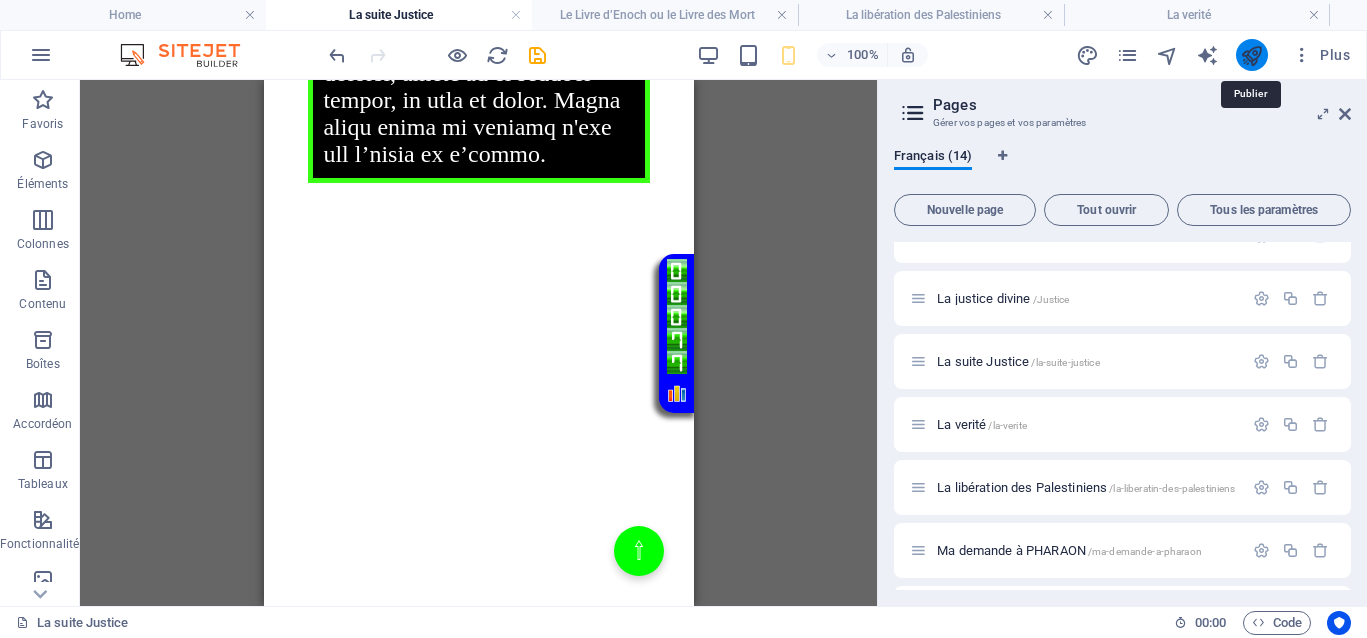 drag, startPoint x: 1257, startPoint y: 58, endPoint x: 353, endPoint y: 303, distance: 936.61145 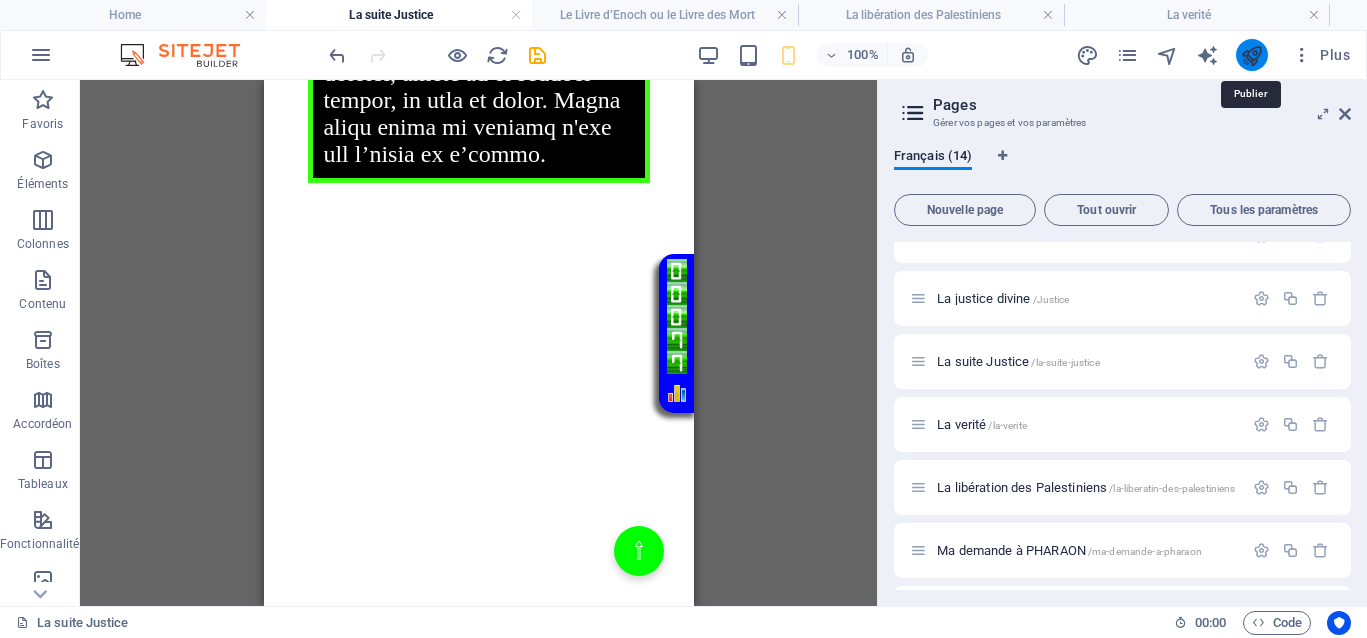 click at bounding box center [1251, 55] 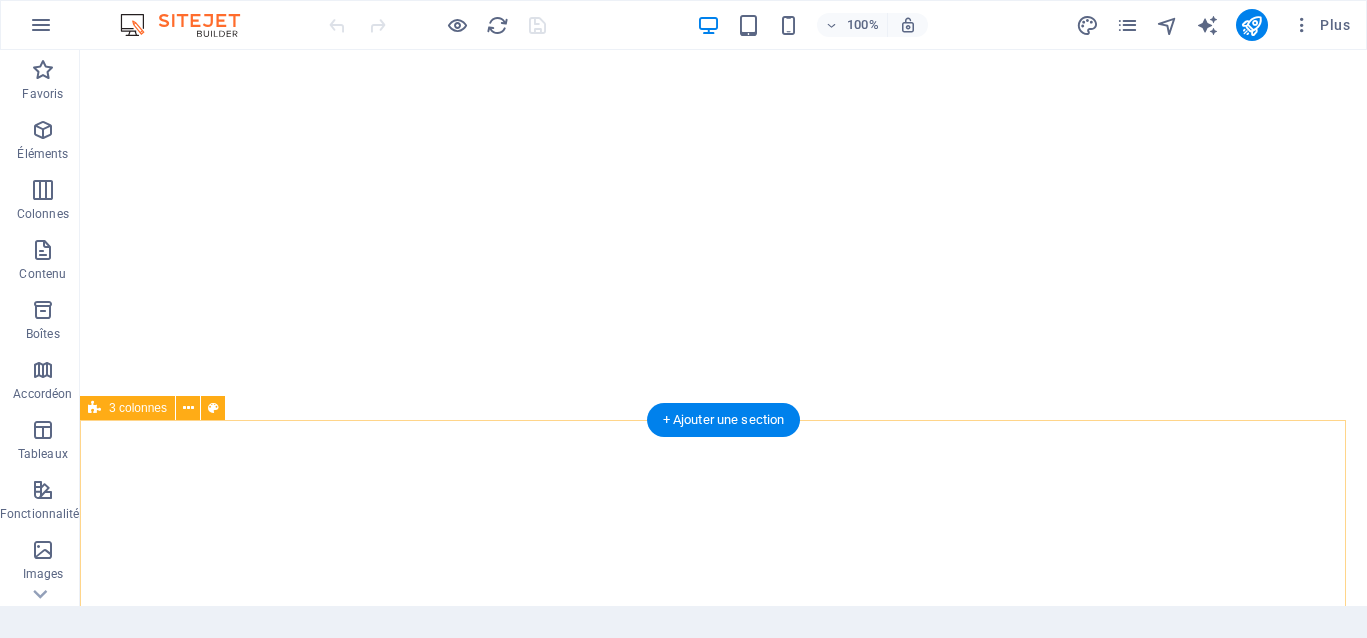 scroll, scrollTop: 0, scrollLeft: 0, axis: both 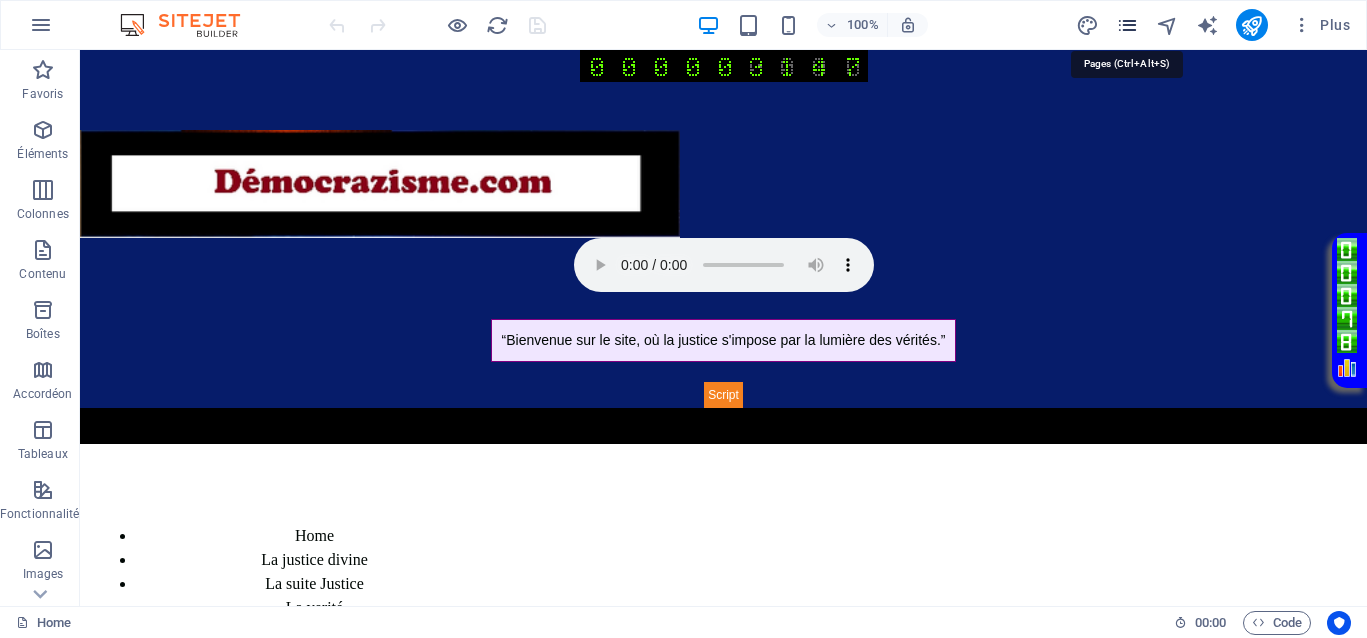 click at bounding box center [1127, 25] 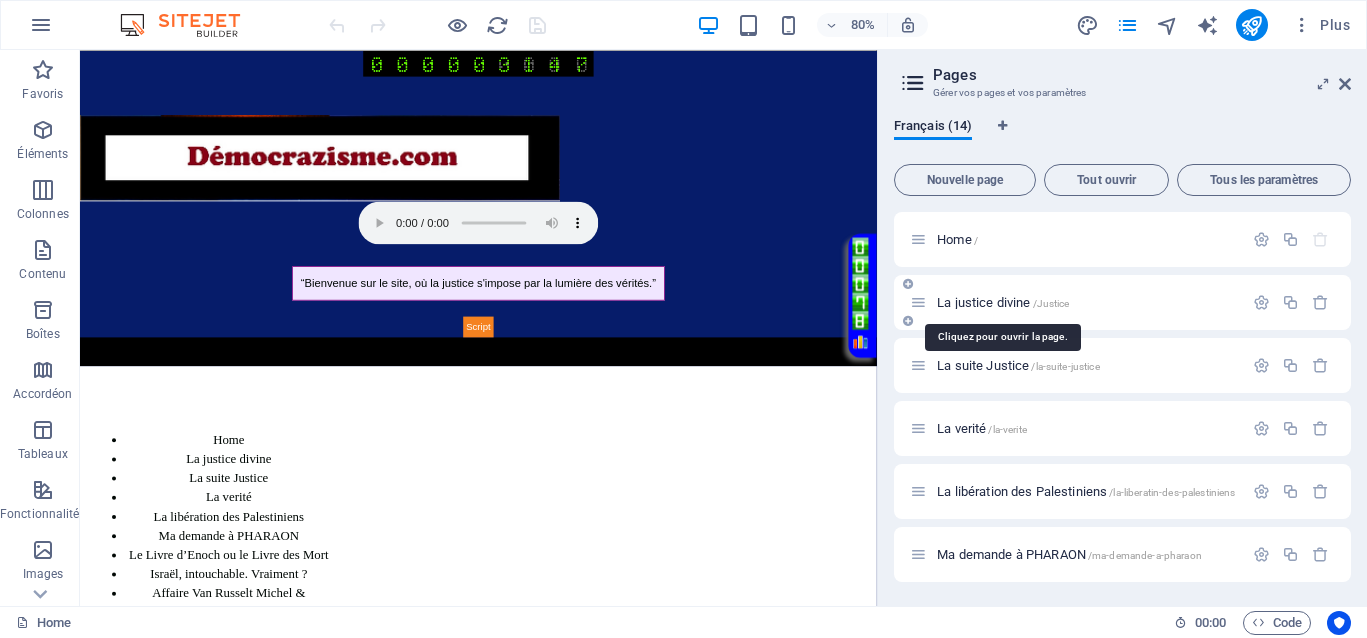 click on "La justice divine /Justice" at bounding box center (1003, 302) 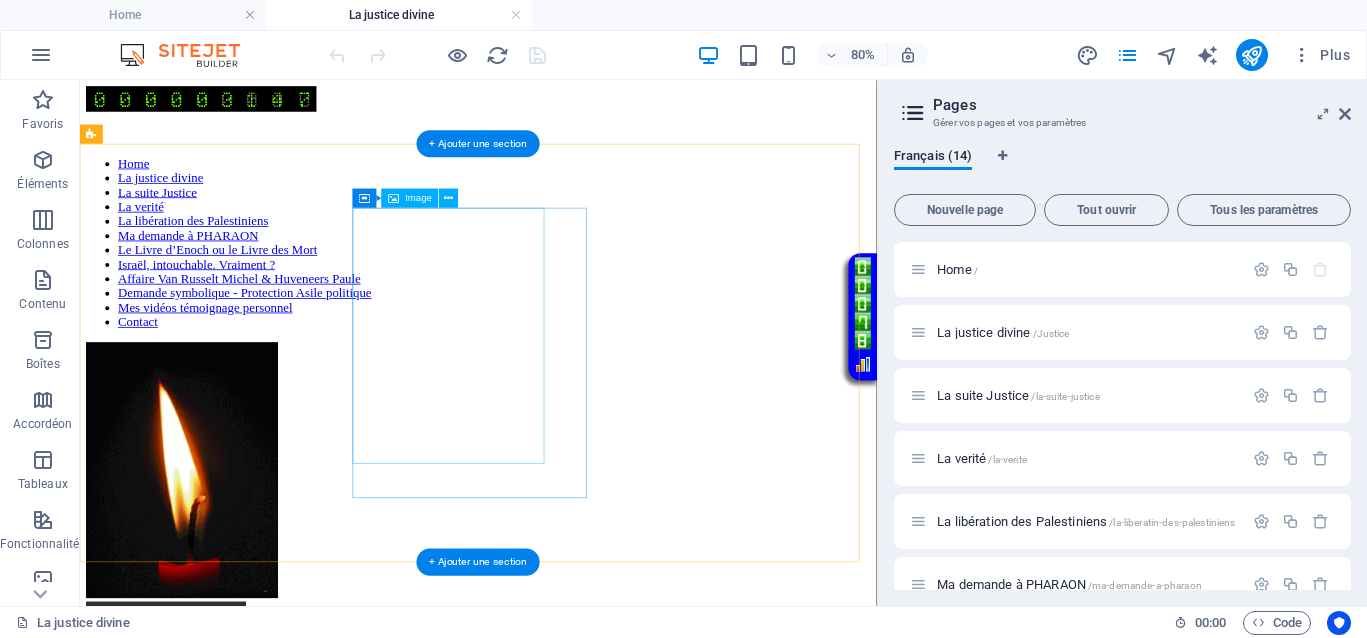 scroll, scrollTop: 500, scrollLeft: 0, axis: vertical 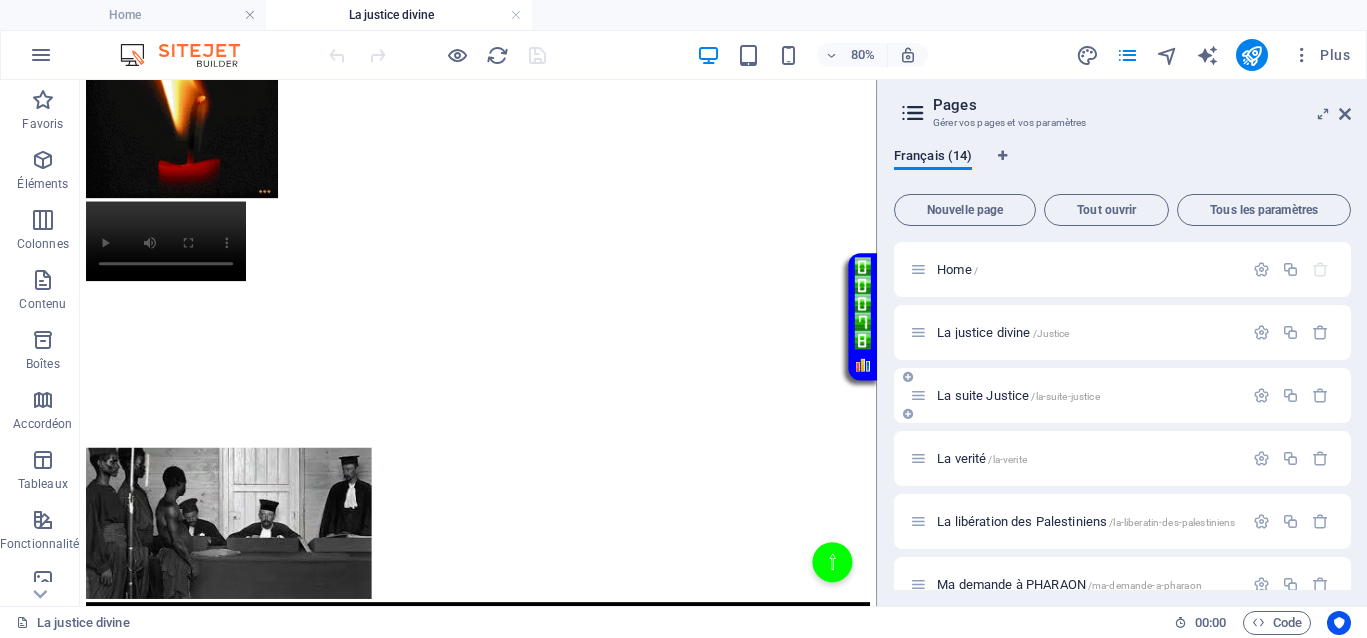 click on "La suite Justice /la-suite-justice" at bounding box center [1018, 395] 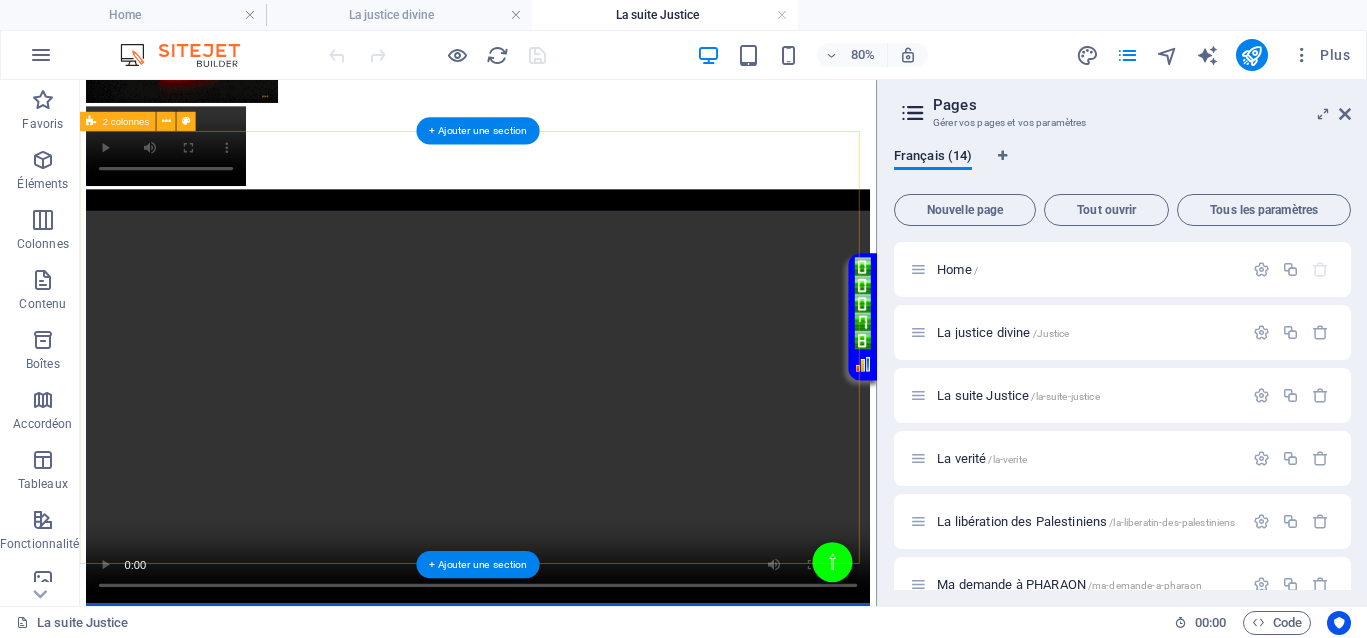 scroll, scrollTop: 625, scrollLeft: 0, axis: vertical 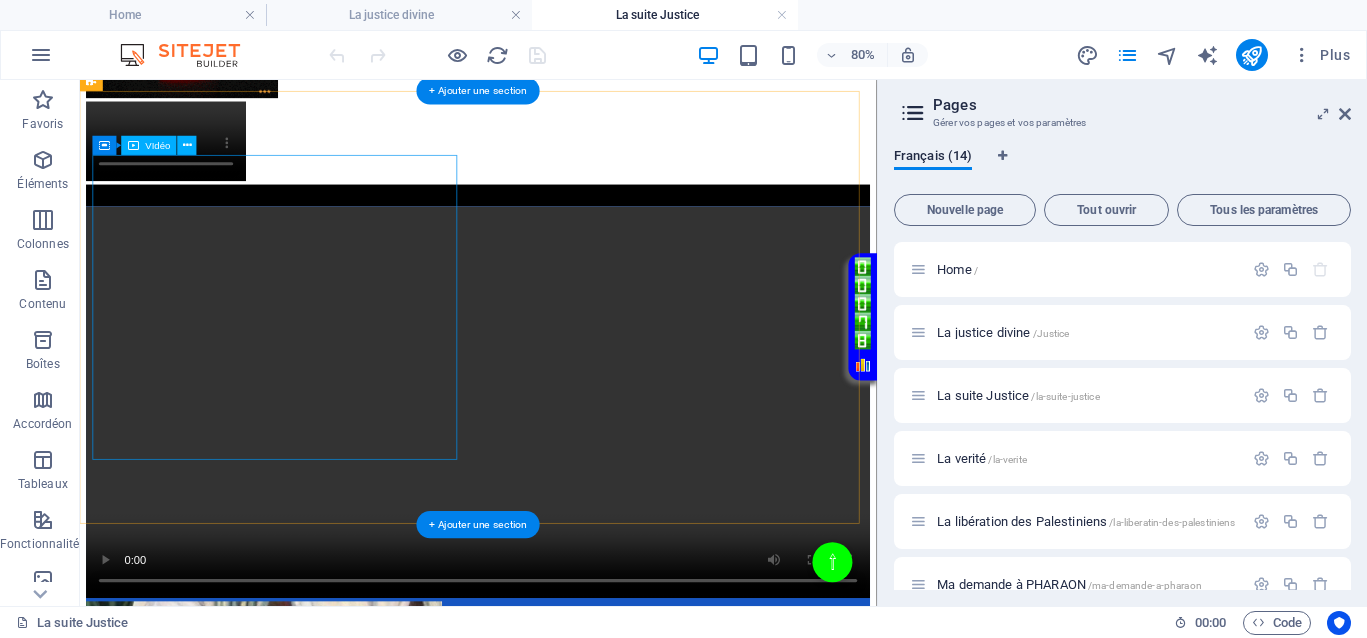 click at bounding box center (578, 485) 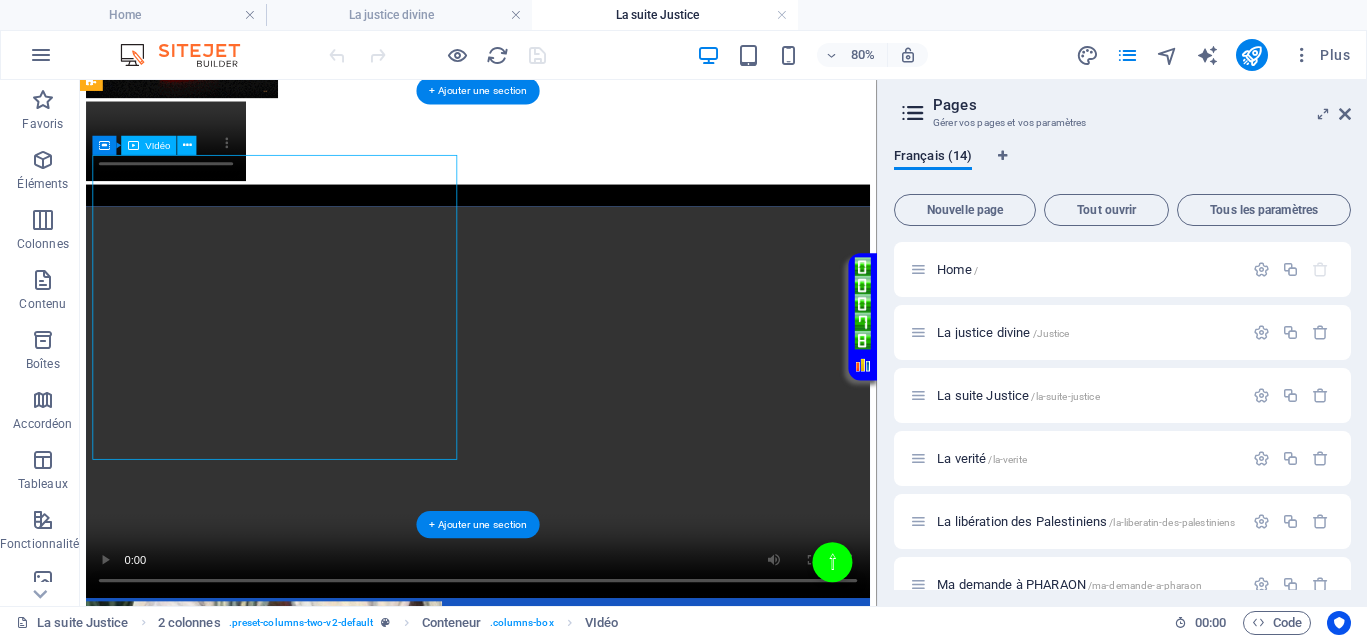 click at bounding box center [578, 485] 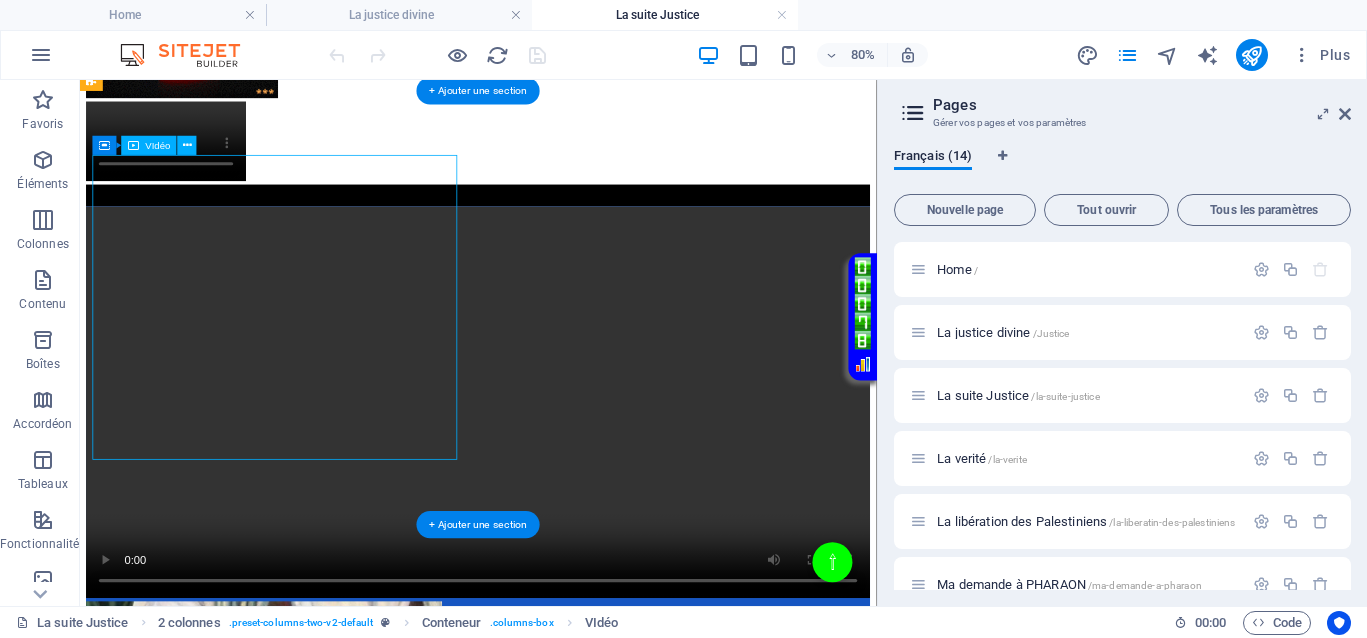 select on "%" 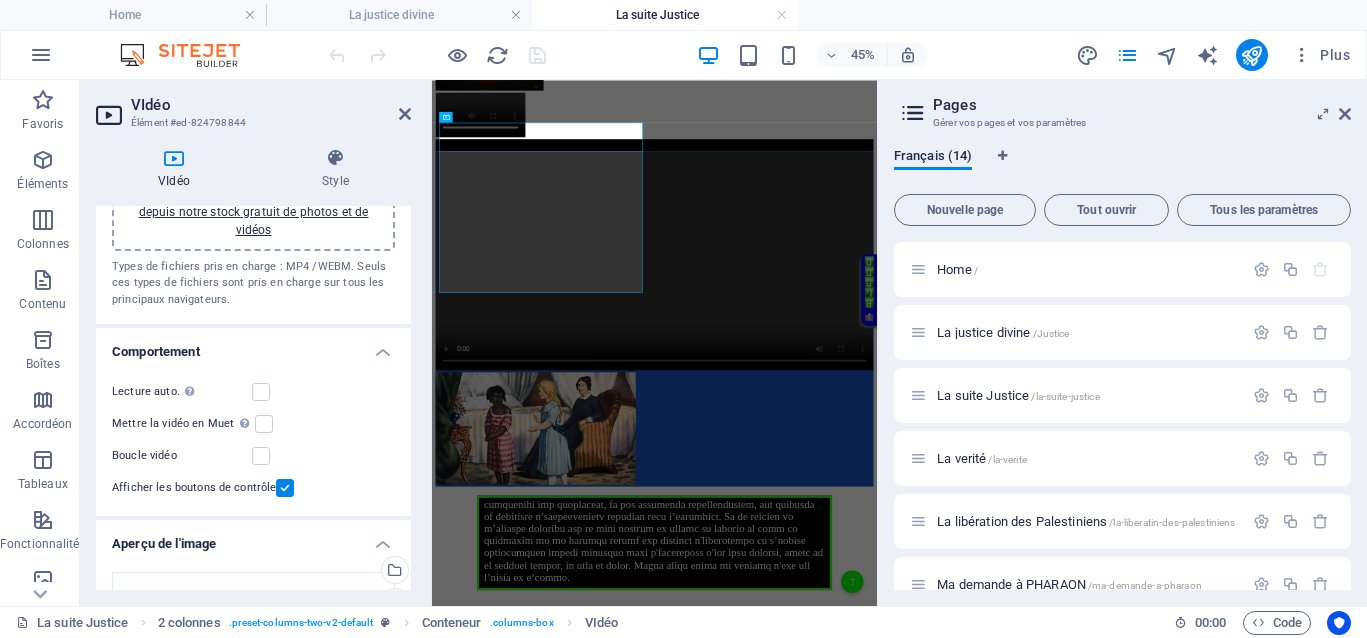 scroll, scrollTop: 125, scrollLeft: 0, axis: vertical 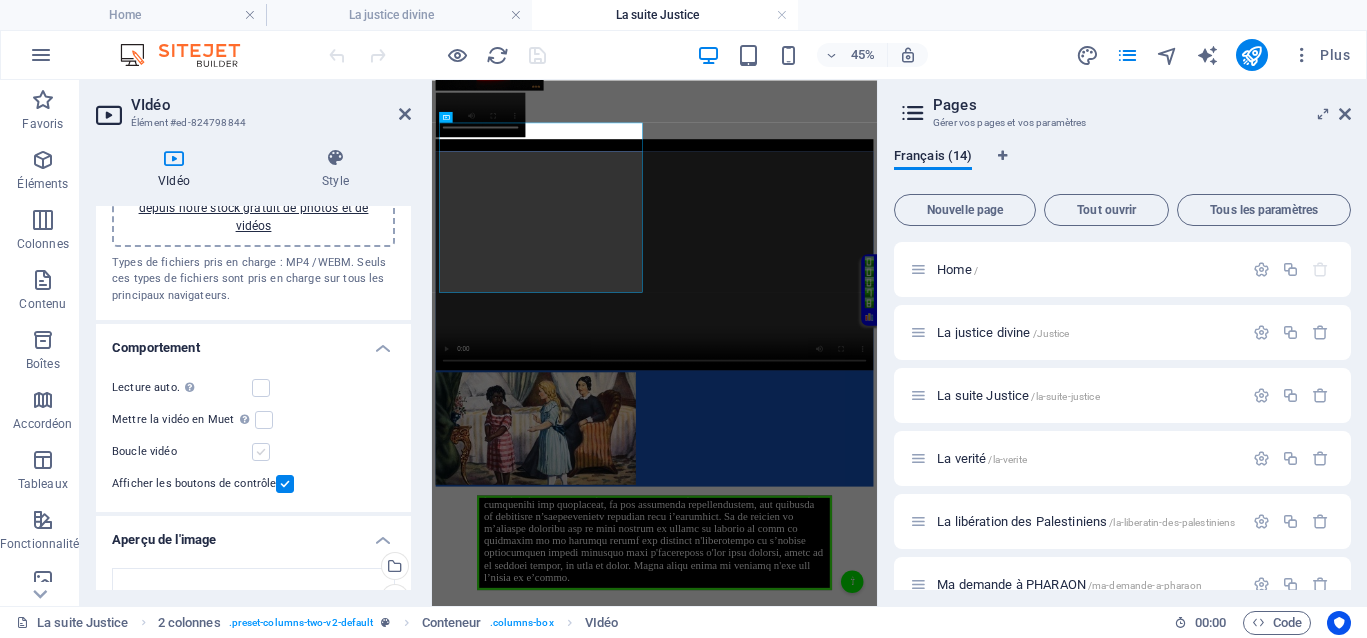click at bounding box center [261, 452] 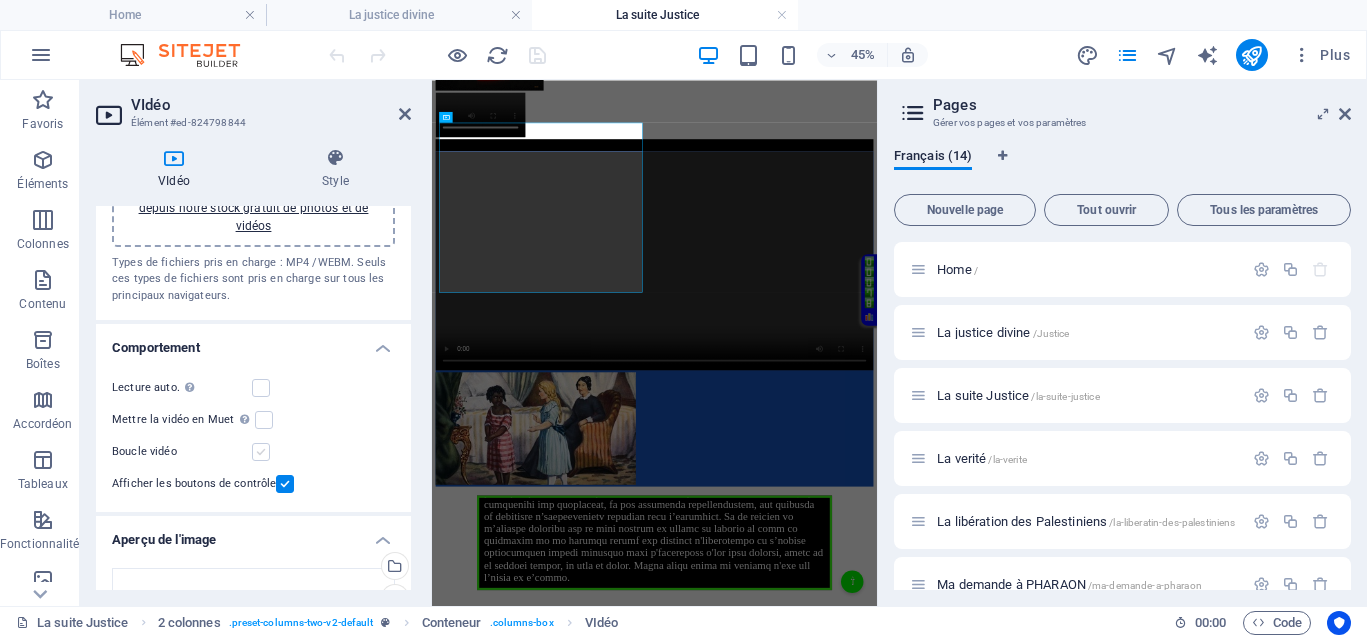 click on "Boucle vidéo" at bounding box center (0, 0) 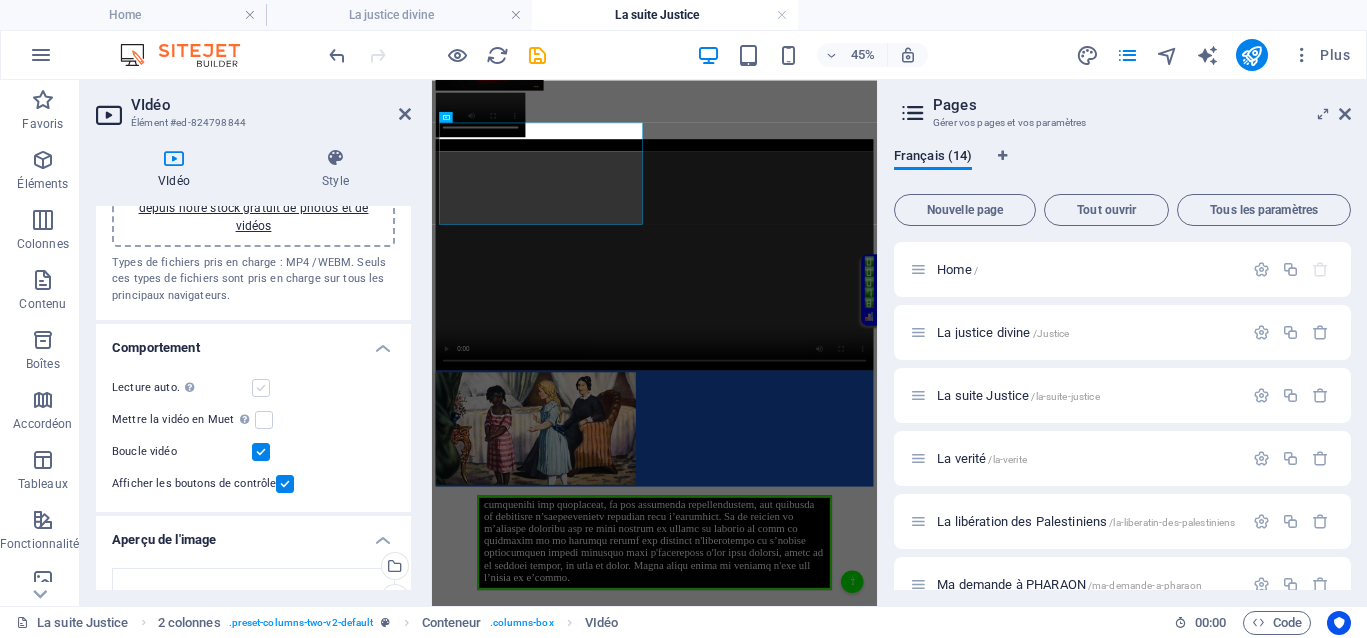 click at bounding box center (261, 388) 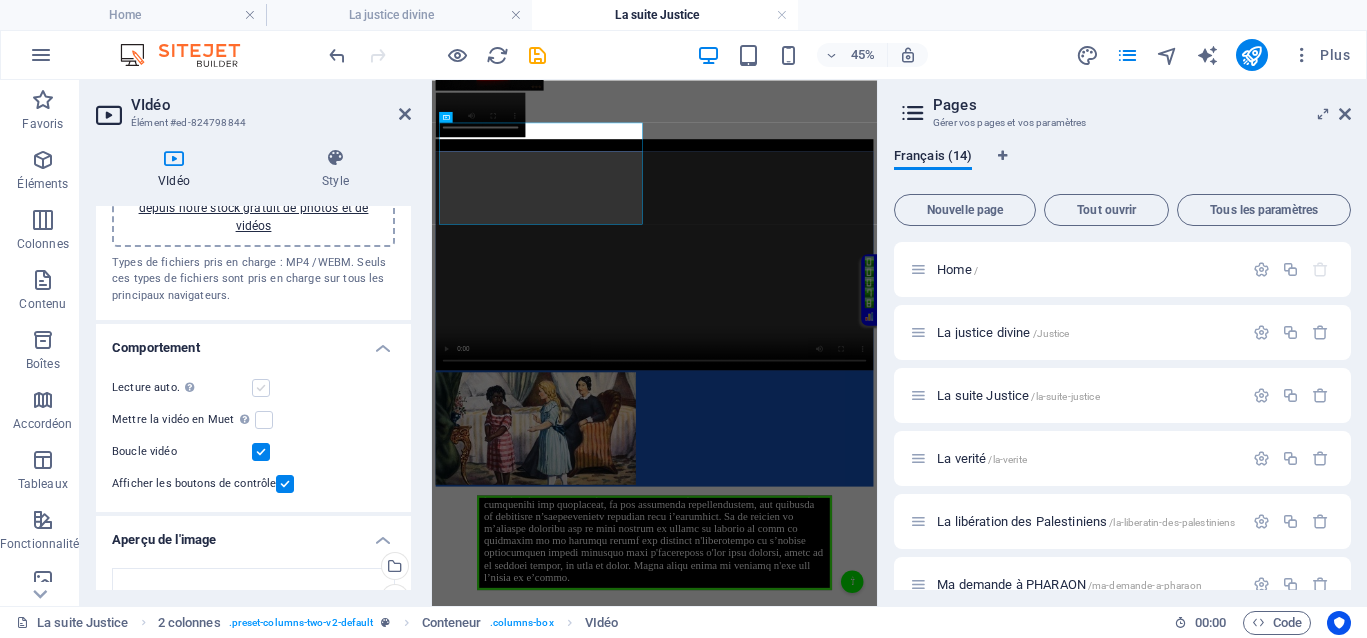 click on "Lecture auto. La lecture automatique est disponible uniquement si Muet est sélectionné." at bounding box center [0, 0] 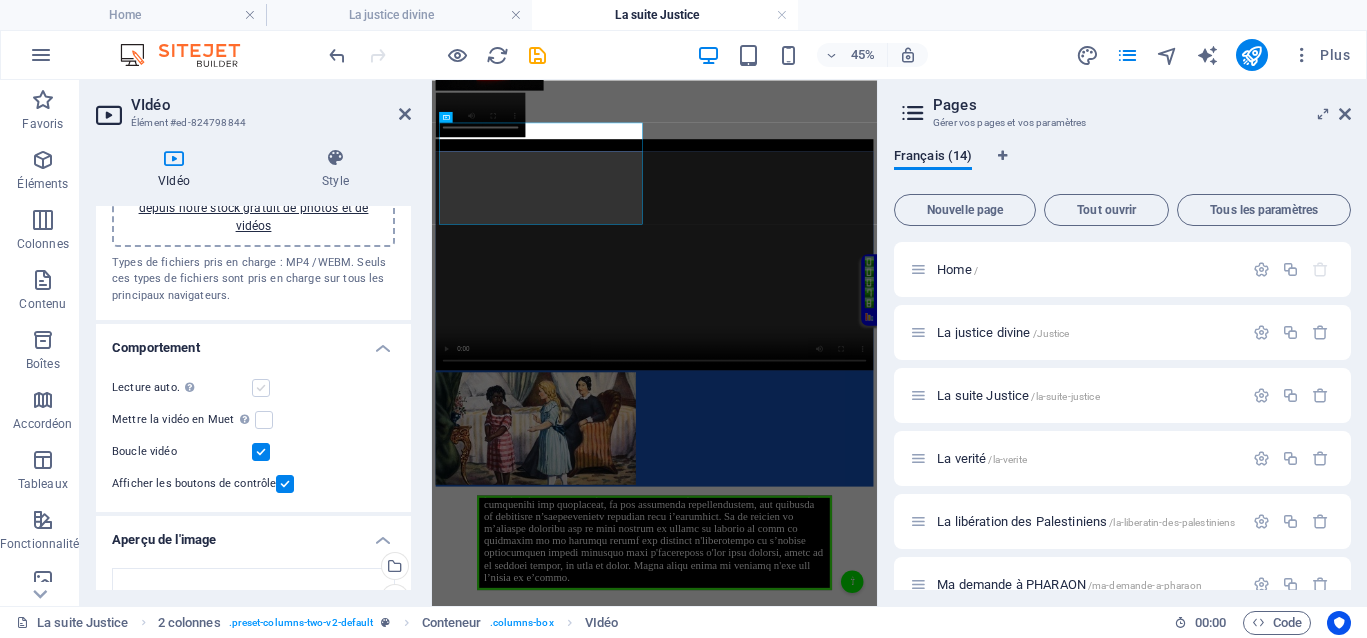 click at bounding box center [261, 388] 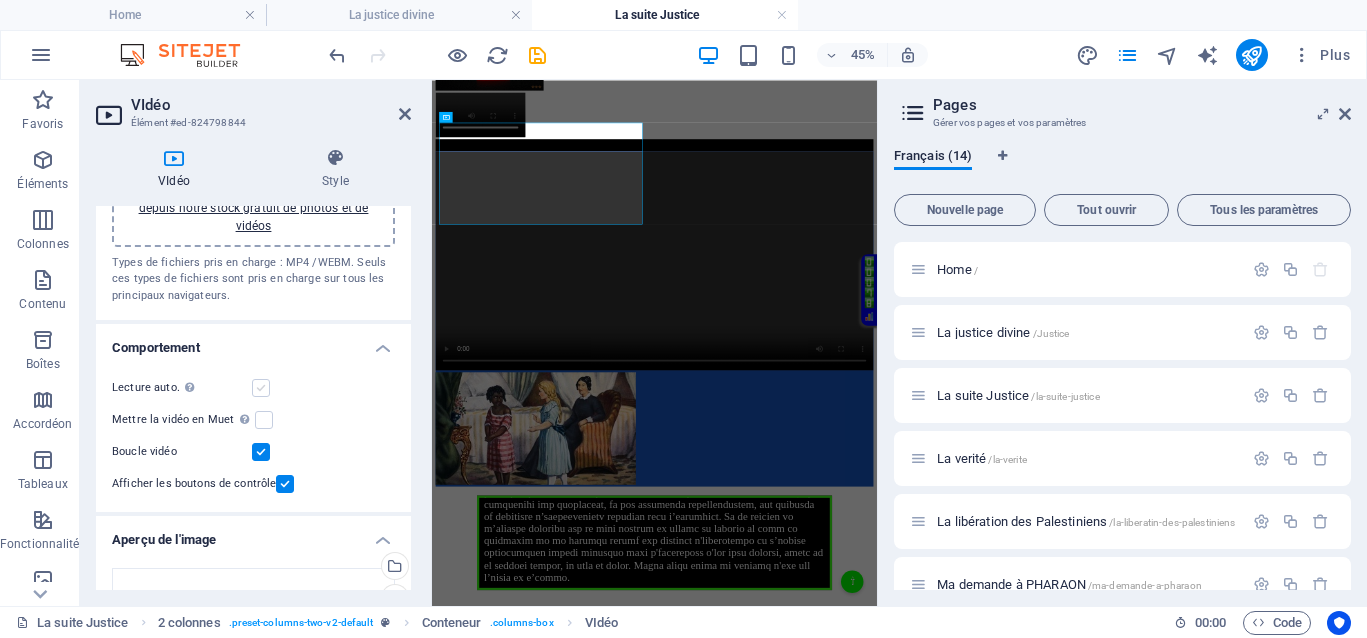 click on "Lecture auto. La lecture automatique est disponible uniquement si Muet est sélectionné." at bounding box center [0, 0] 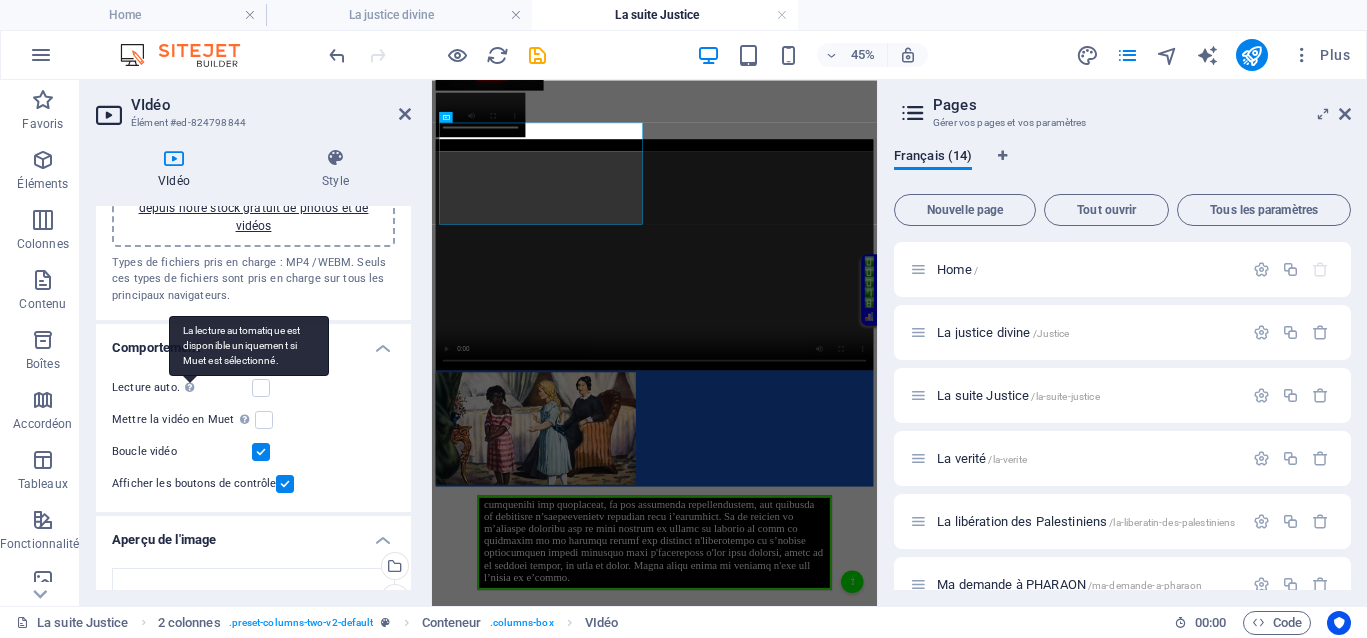 click on "La lecture automatique est disponible uniquement si Muet est sélectionné." at bounding box center (249, 346) 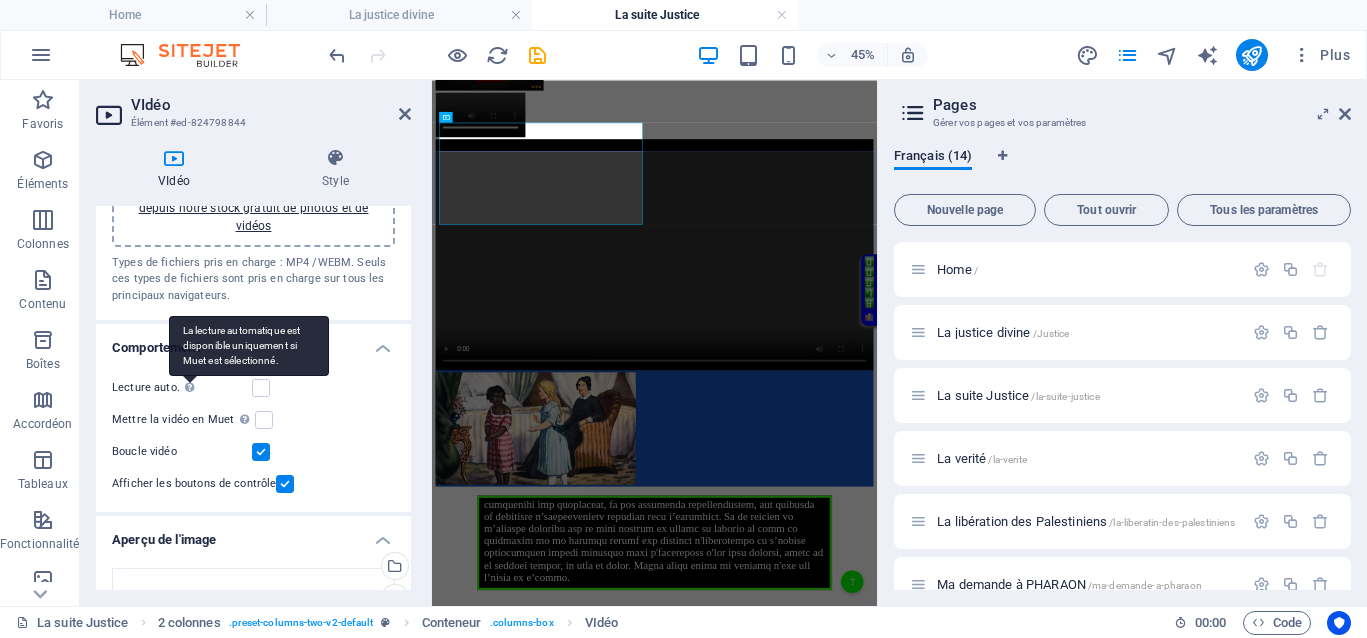 click on "Lecture auto. La lecture automatique est disponible uniquement si Muet est sélectionné." at bounding box center [0, 0] 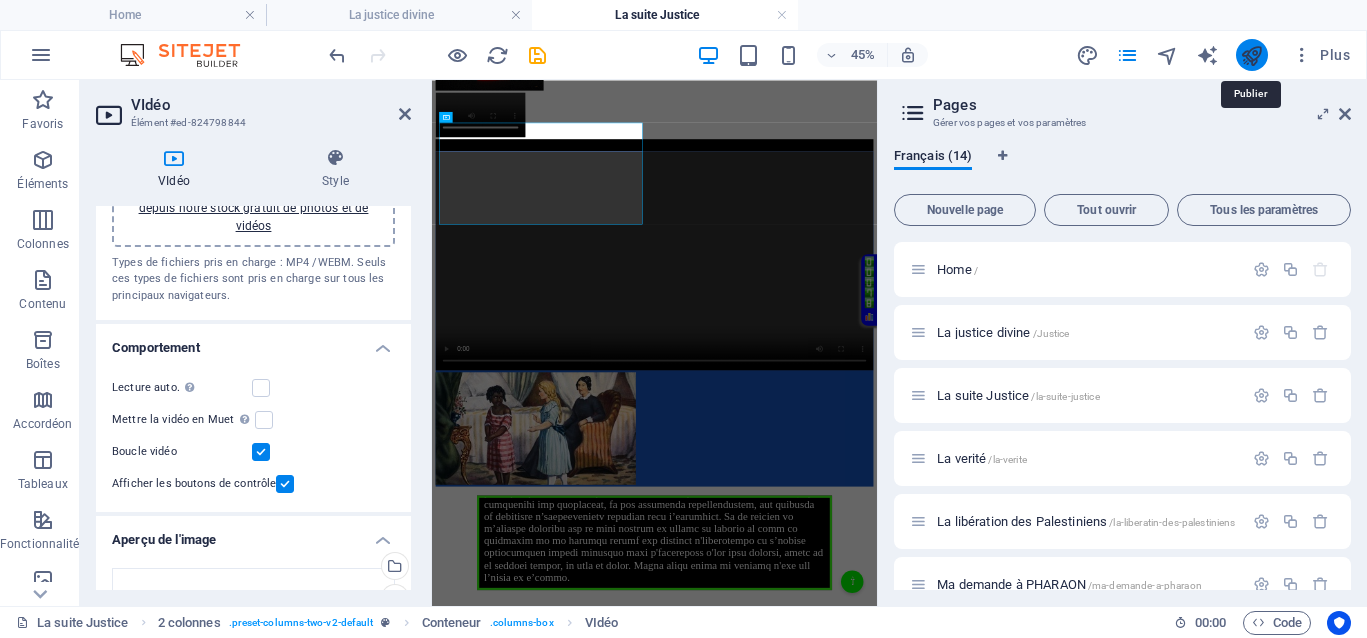 drag, startPoint x: 1250, startPoint y: 61, endPoint x: 948, endPoint y: 146, distance: 313.73398 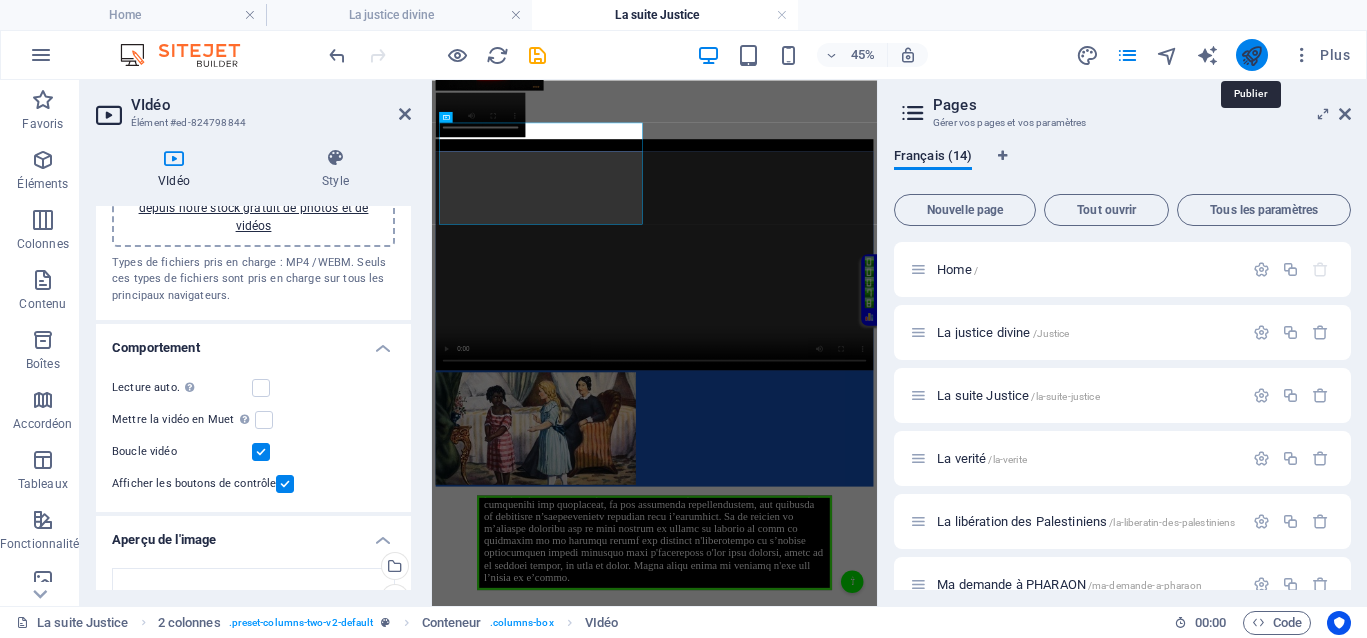 click at bounding box center [1251, 55] 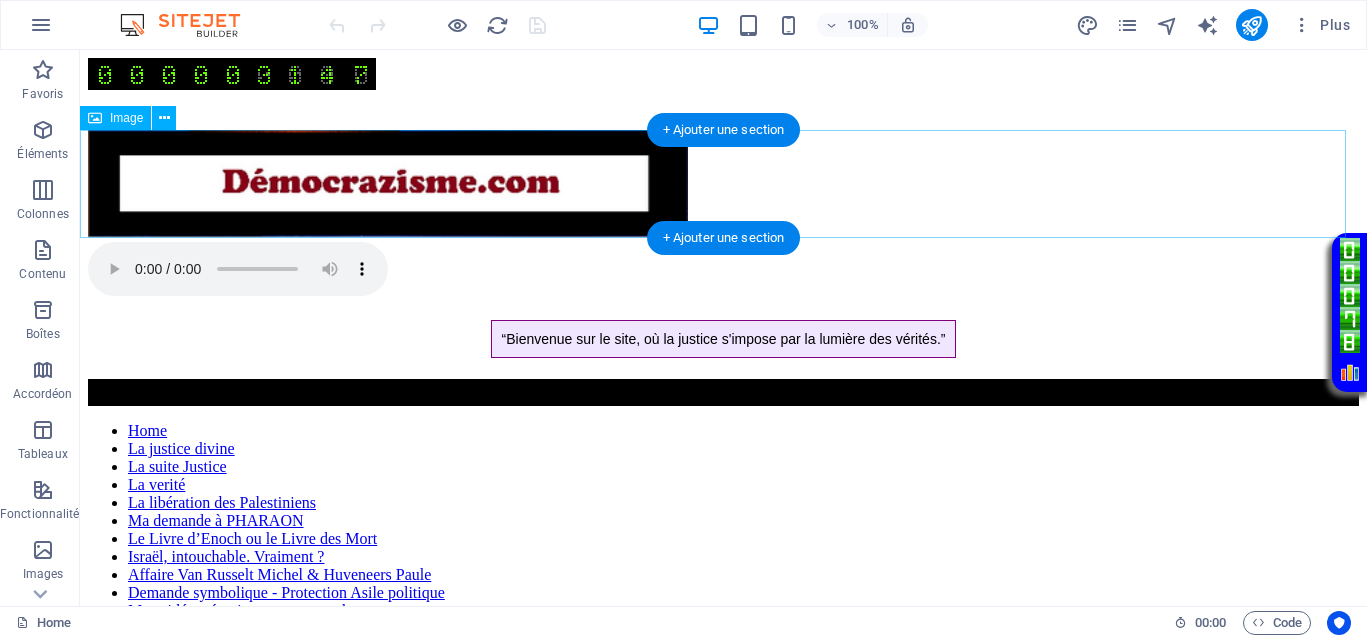 scroll, scrollTop: 0, scrollLeft: 0, axis: both 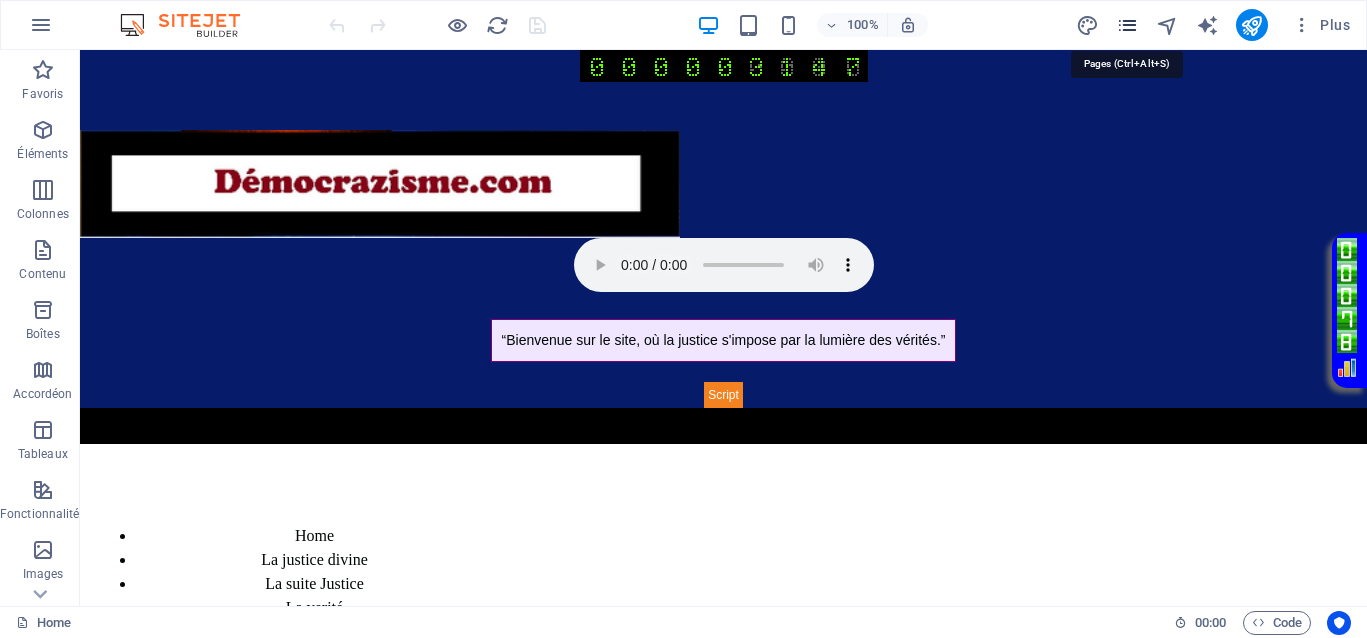 click at bounding box center (1127, 25) 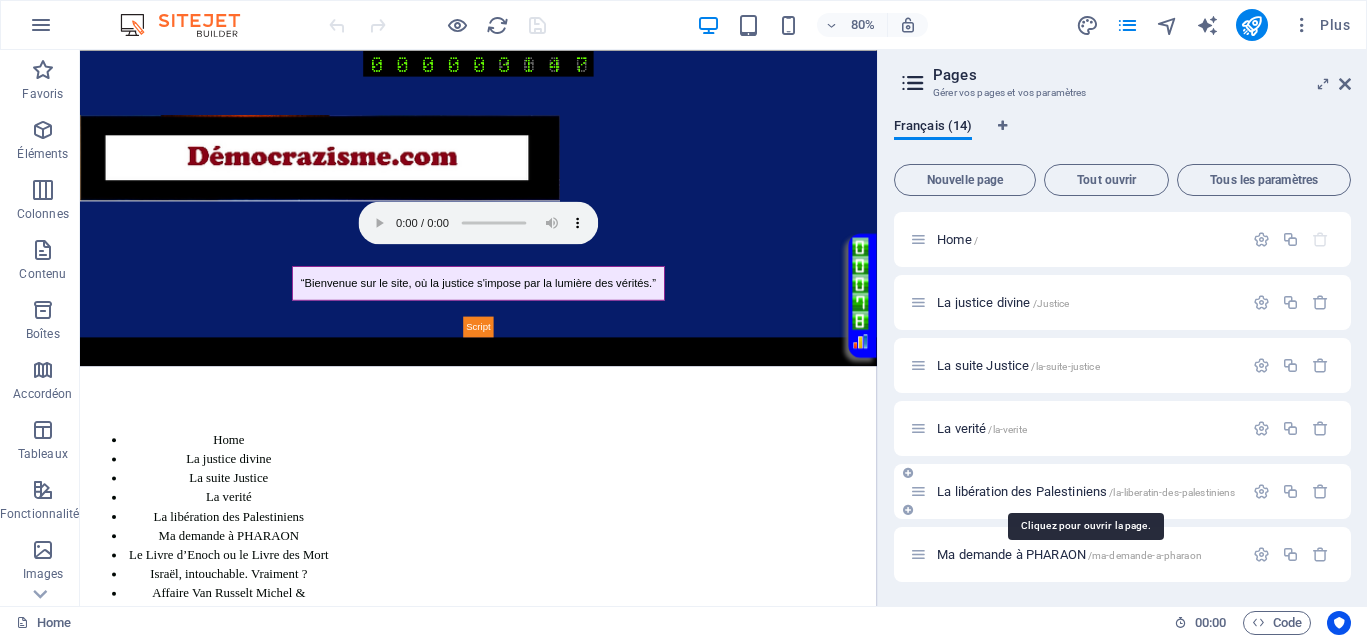 click on "La libération des Palestiniens /la-liberatin-des-palestiniens" at bounding box center (1086, 491) 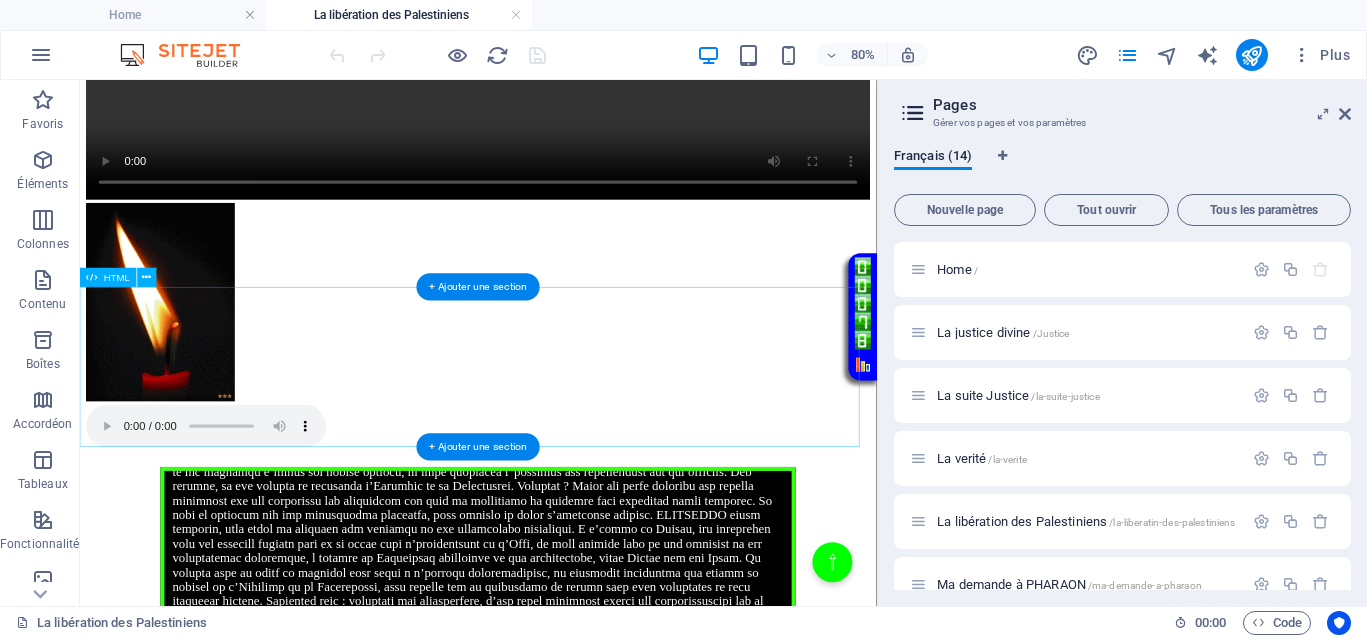 scroll, scrollTop: 500, scrollLeft: 0, axis: vertical 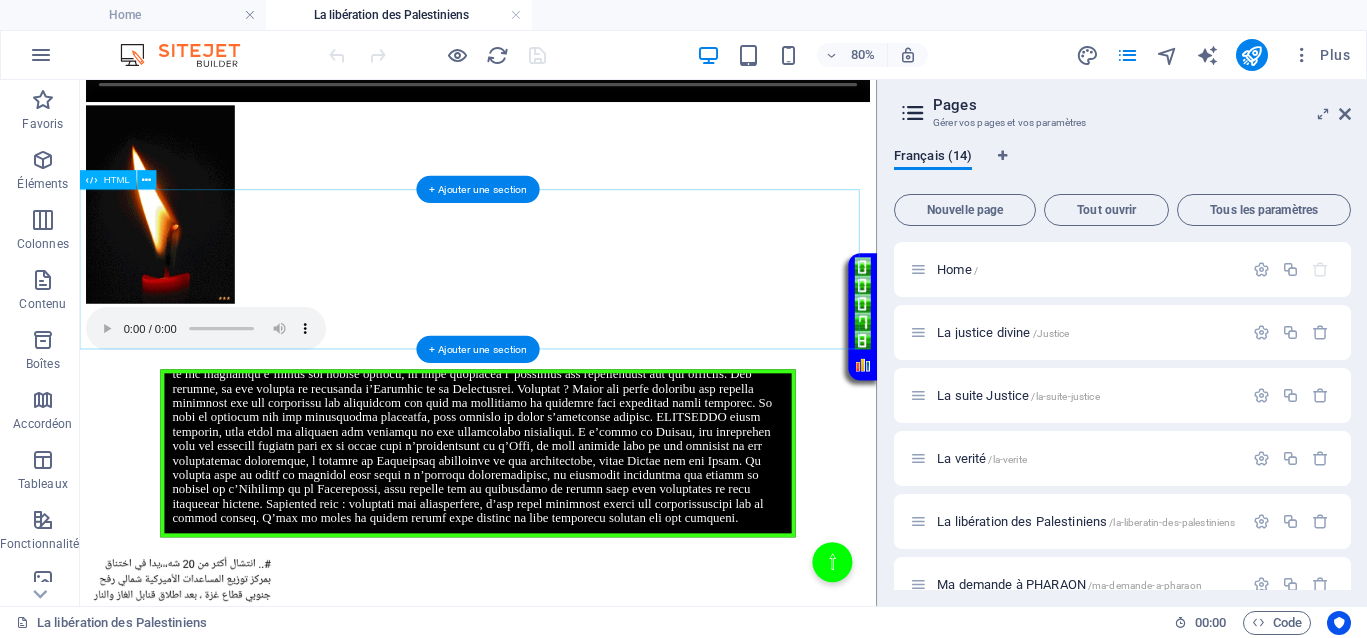 click on "Votre Témoignage
Il n’y a que trois conditions pour que la justice puisse fonctionner. Je tente de vous faire passer ce message sans que vous l’entendiez, mais il pourrait être perçu et agir maintenant pour libérer toutes ces personnes qui sont coincées, y compris les Palestiniens.
Première condition :
Il faut que vos actions soient visibles par le maximum d’opinion publique, en dehors des médias et toutes des manipulations institutionnelles. L’objectif est d’éviter tout biais dans l’opinion, de ne pas la manipuler, afin que cette dernière puisse fonctionner efficacement.
Deuxième condition :
Il s’agit de révéler l’injustice par la lumière, ici, la justice de Gaza ou toutes autres victimes. Cela permet de faire connaître ces injustices, de les sortir de l’ombre et de susciter la réaction du public.
Troisième condition :" at bounding box center [578, 547] 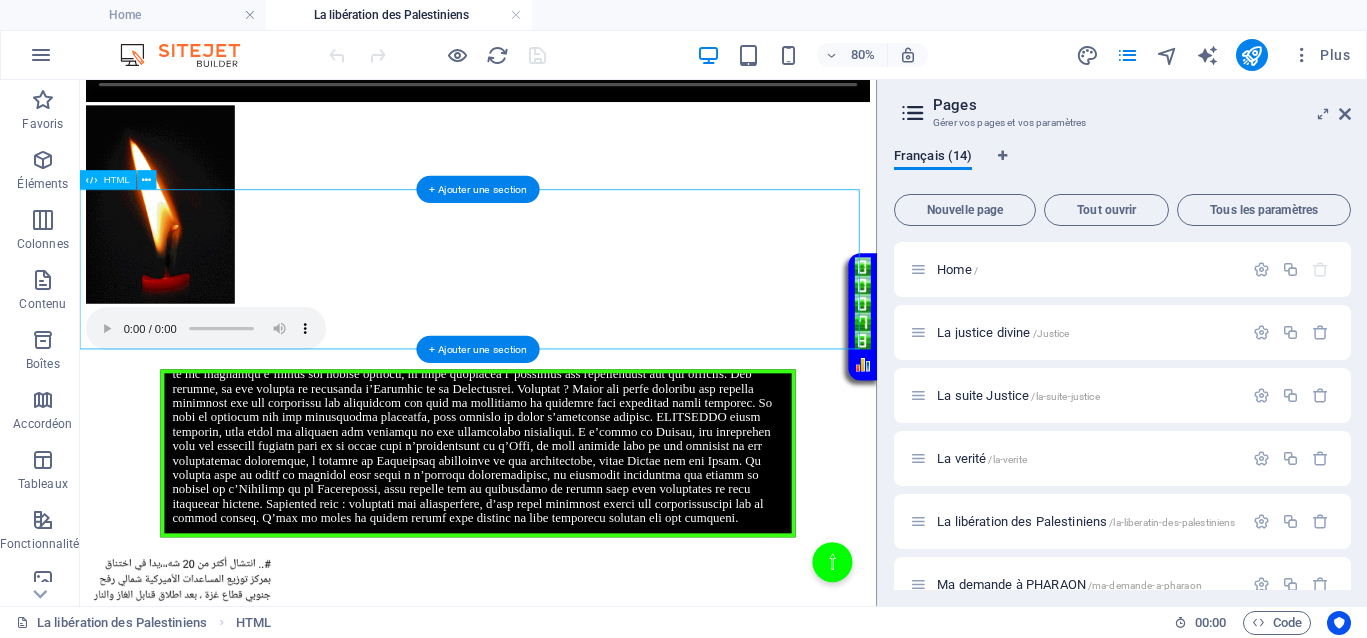 click on "Votre Témoignage
Il n’y a que trois conditions pour que la justice puisse fonctionner. Je tente de vous faire passer ce message sans que vous l’entendiez, mais il pourrait être perçu et agir maintenant pour libérer toutes ces personnes qui sont coincées, y compris les Palestiniens.
Première condition :
Il faut que vos actions soient visibles par le maximum d’opinion publique, en dehors des médias et toutes des manipulations institutionnelles. L’objectif est d’éviter tout biais dans l’opinion, de ne pas la manipuler, afin que cette dernière puisse fonctionner efficacement.
Deuxième condition :
Il s’agit de révéler l’injustice par la lumière, ici, la justice de Gaza ou toutes autres victimes. Cela permet de faire connaître ces injustices, de les sortir de l’ombre et de susciter la réaction du public.
Troisième condition :" at bounding box center (578, 547) 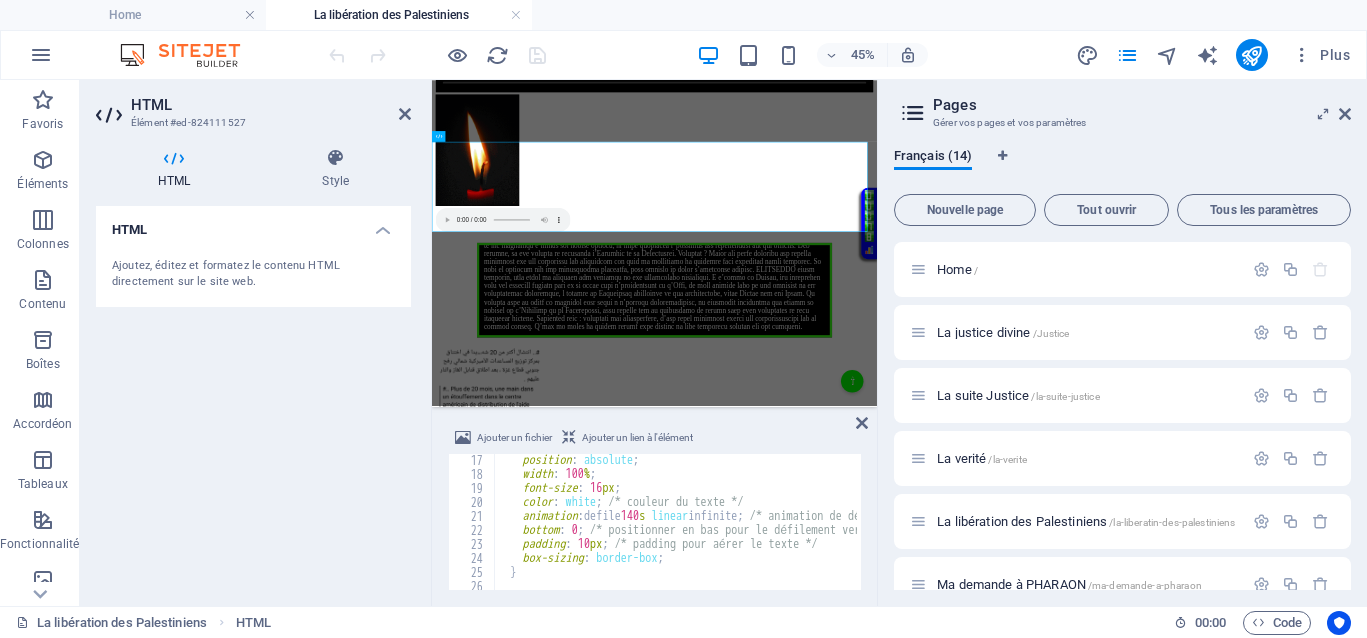 scroll, scrollTop: 225, scrollLeft: 0, axis: vertical 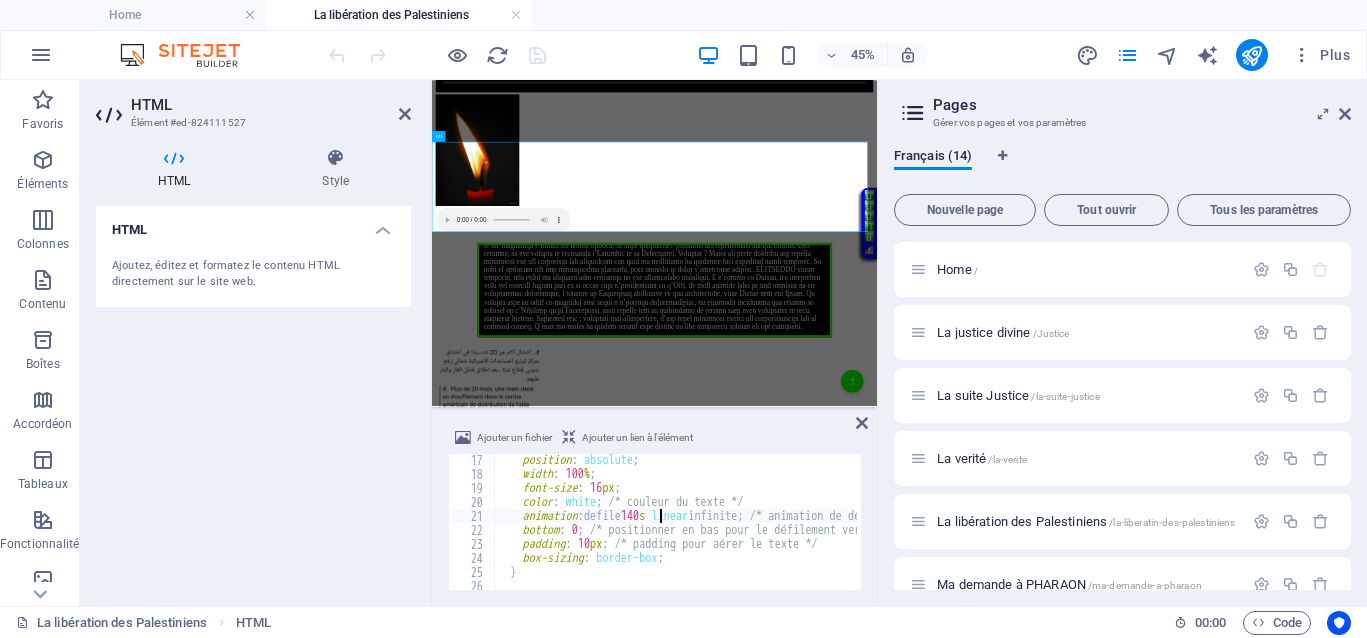 click on "position :   absolute ;      width :   100 % ;      font-size :   16 px ;      color :   white ;   /* couleur du texte */      animation :  defile  140 s   linear  infinite ;   /* animation de défilement infinie */      bottom :   0 ;   /* positionner en bas pour le défilement vers le haut */      padding :   10 px ;   /* padding pour aérer le texte */      box-sizing :   border-box ;    }    /* Animation du défilement de bas en haut */" at bounding box center (2095, 533) 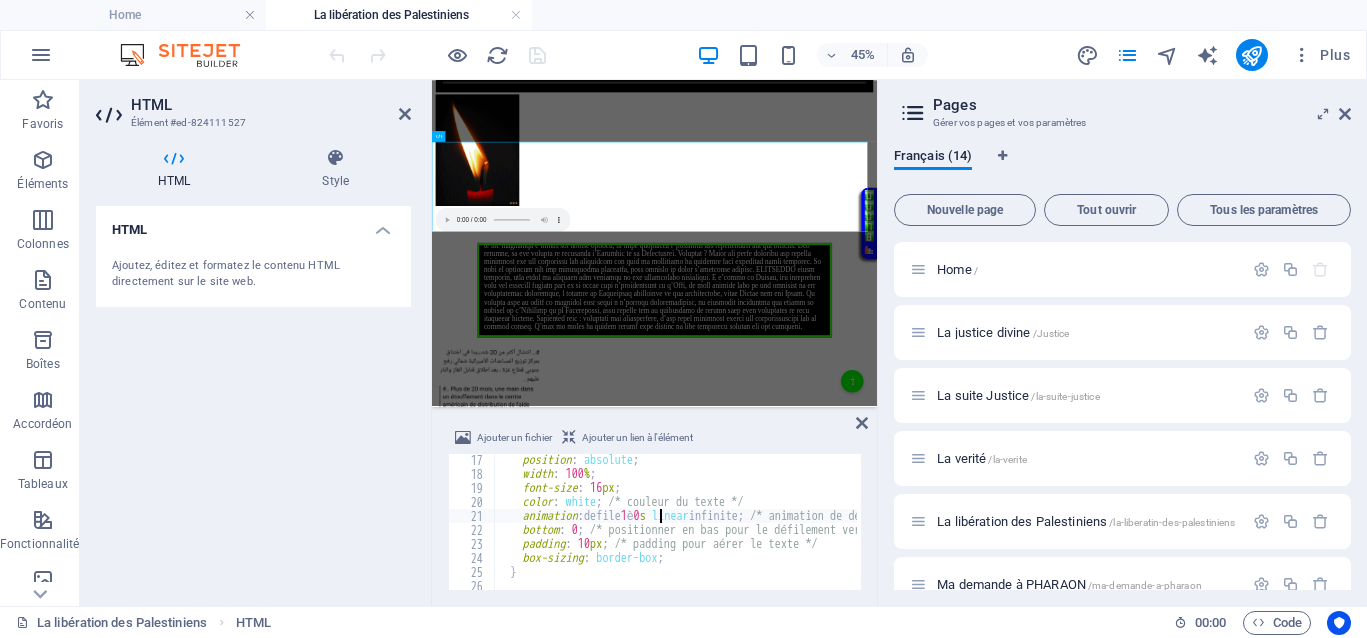 scroll, scrollTop: 0, scrollLeft: 14, axis: horizontal 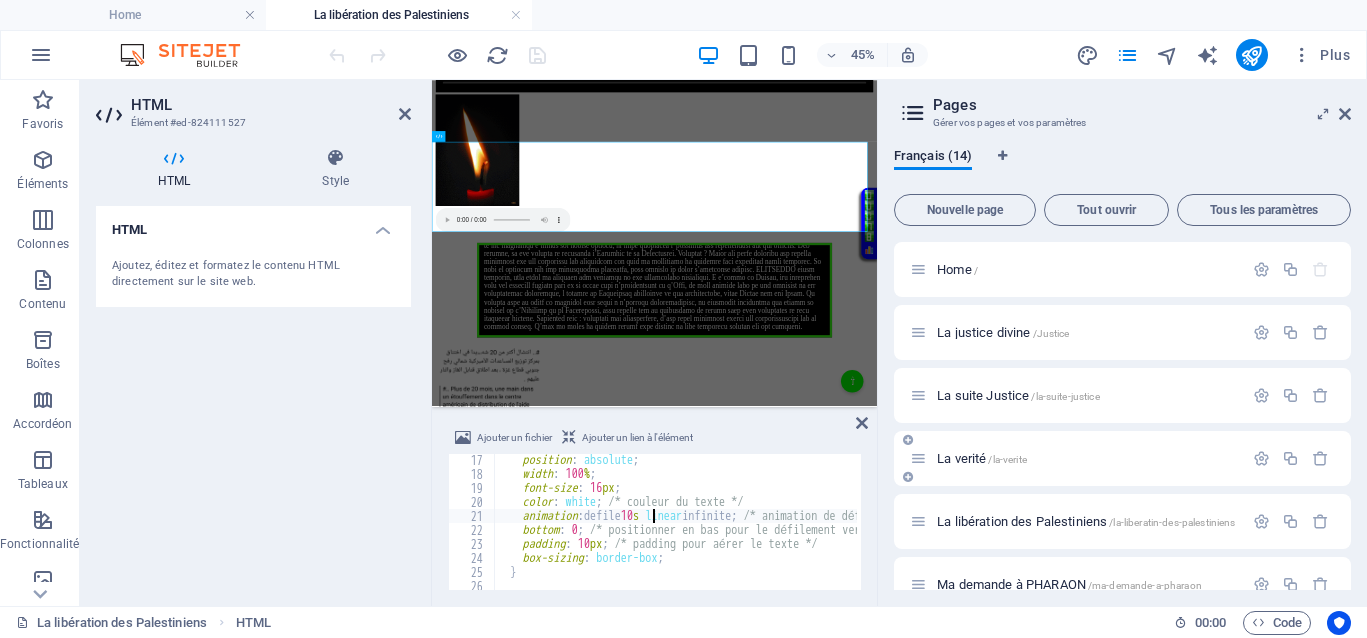 type on "animation: defile 170s linear infinite; /* animation de défilement infinie */" 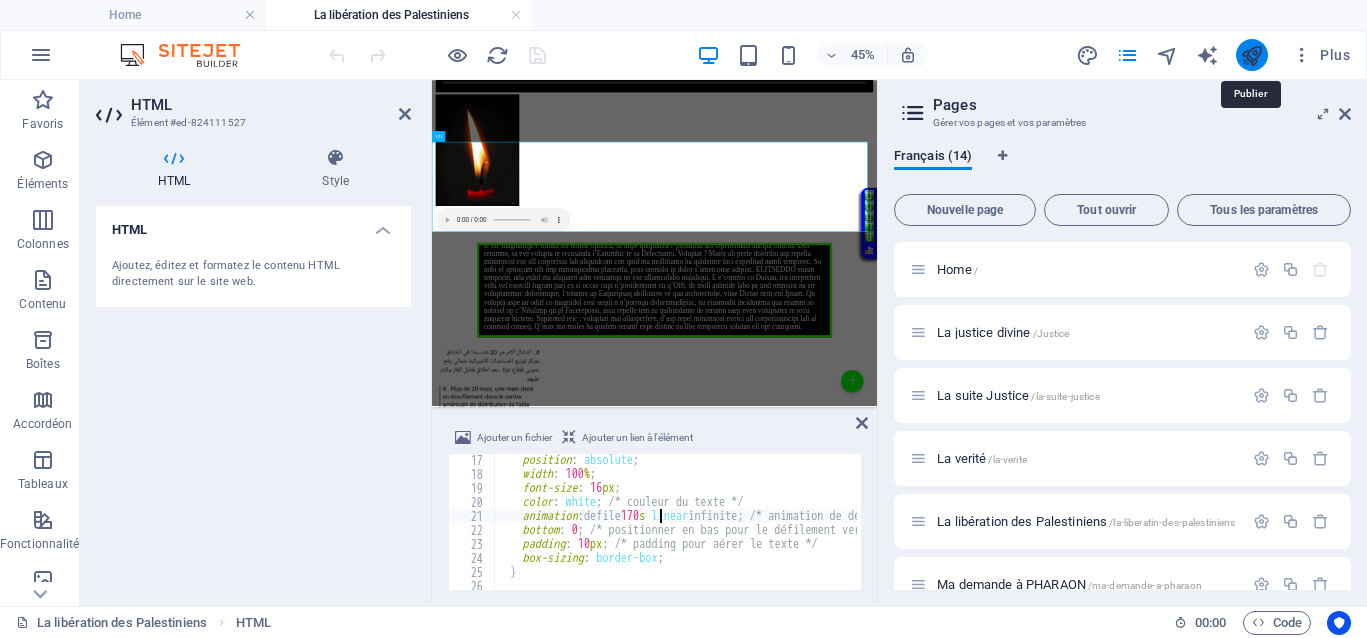 click at bounding box center [1251, 55] 